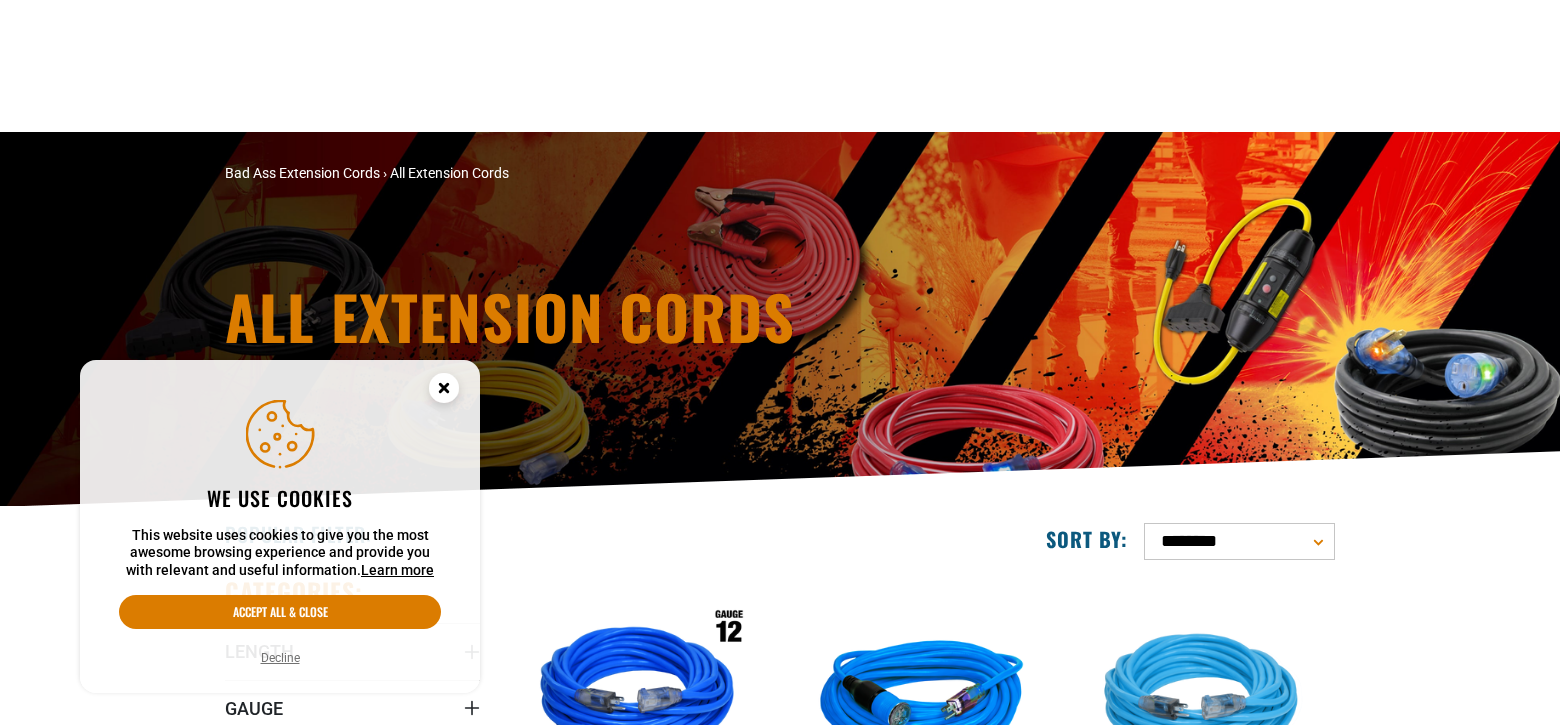 scroll, scrollTop: 400, scrollLeft: 0, axis: vertical 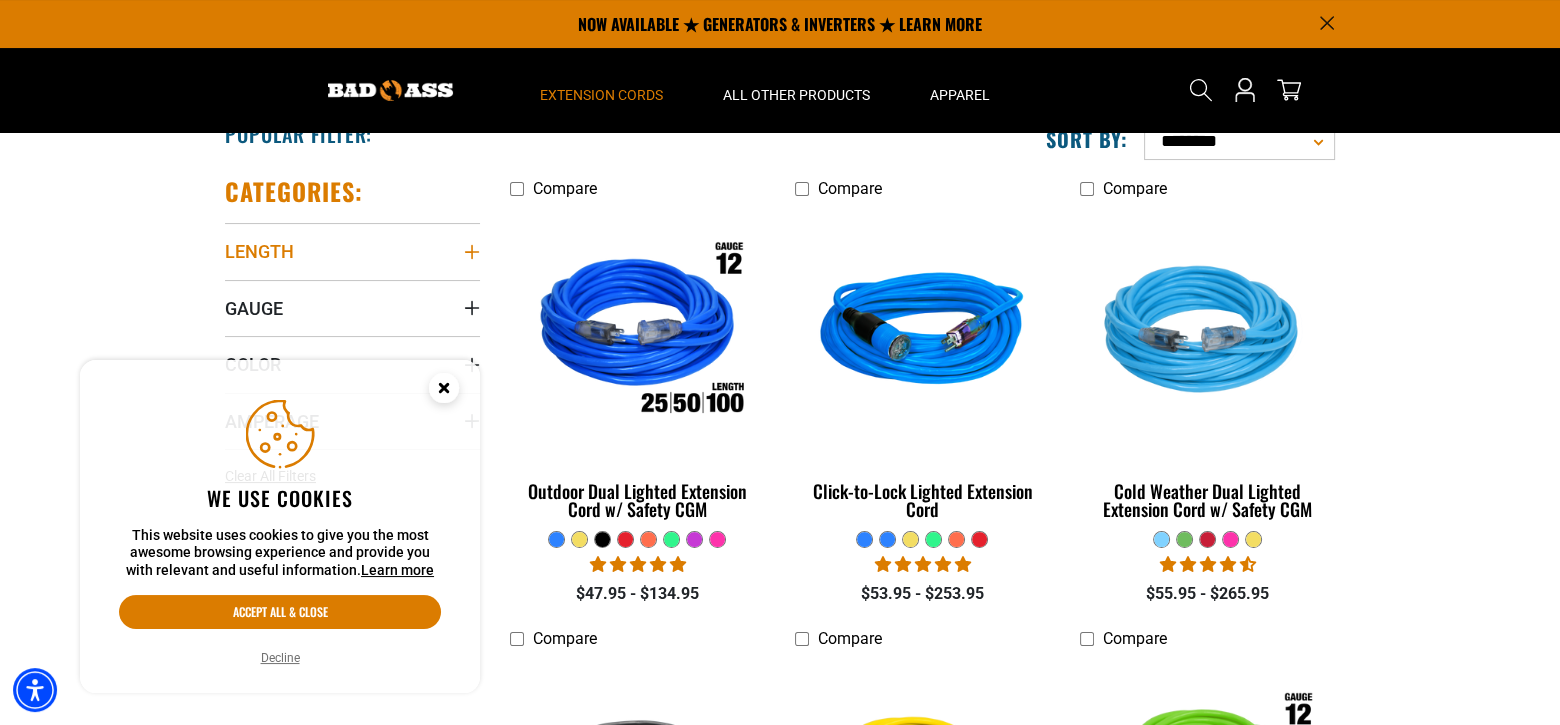click on "Length" at bounding box center (352, 251) 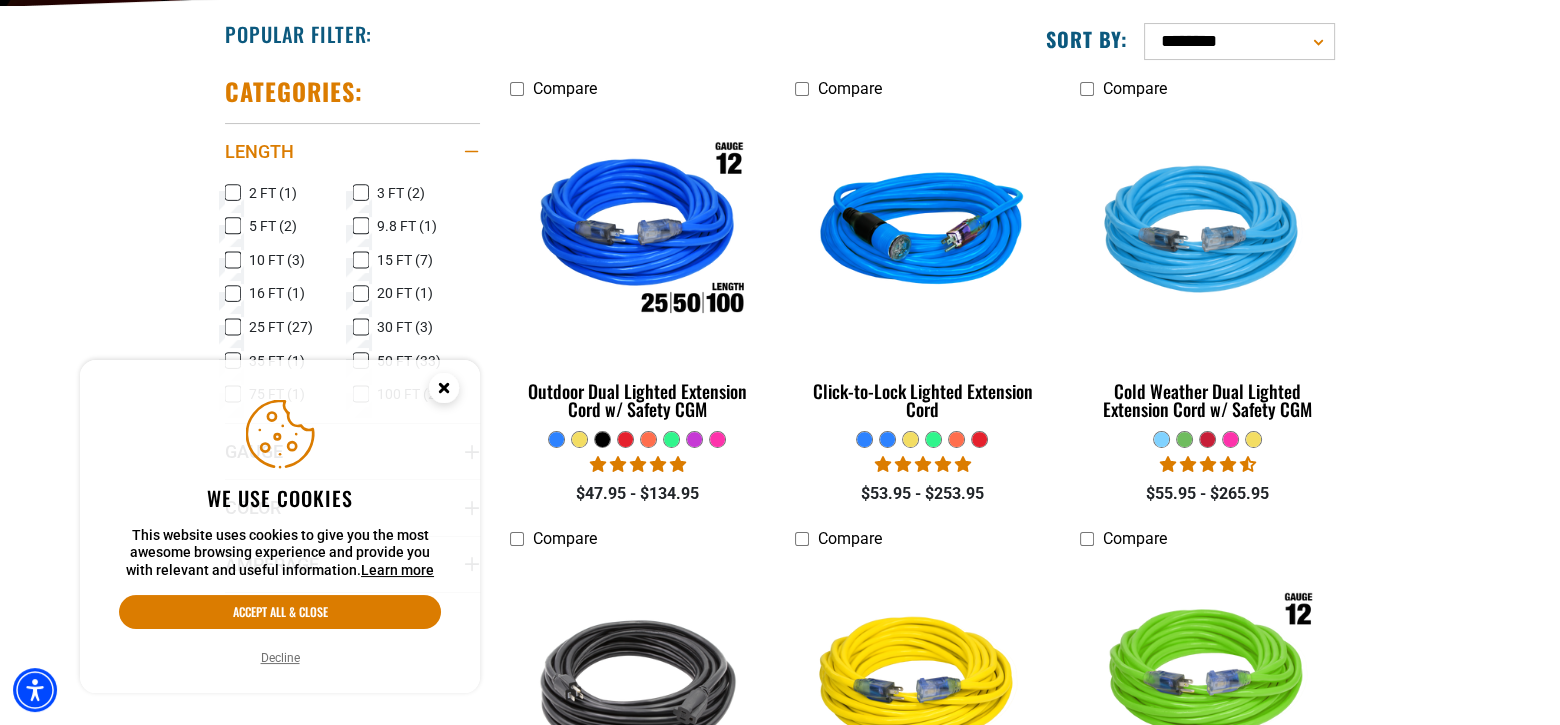 scroll, scrollTop: 600, scrollLeft: 0, axis: vertical 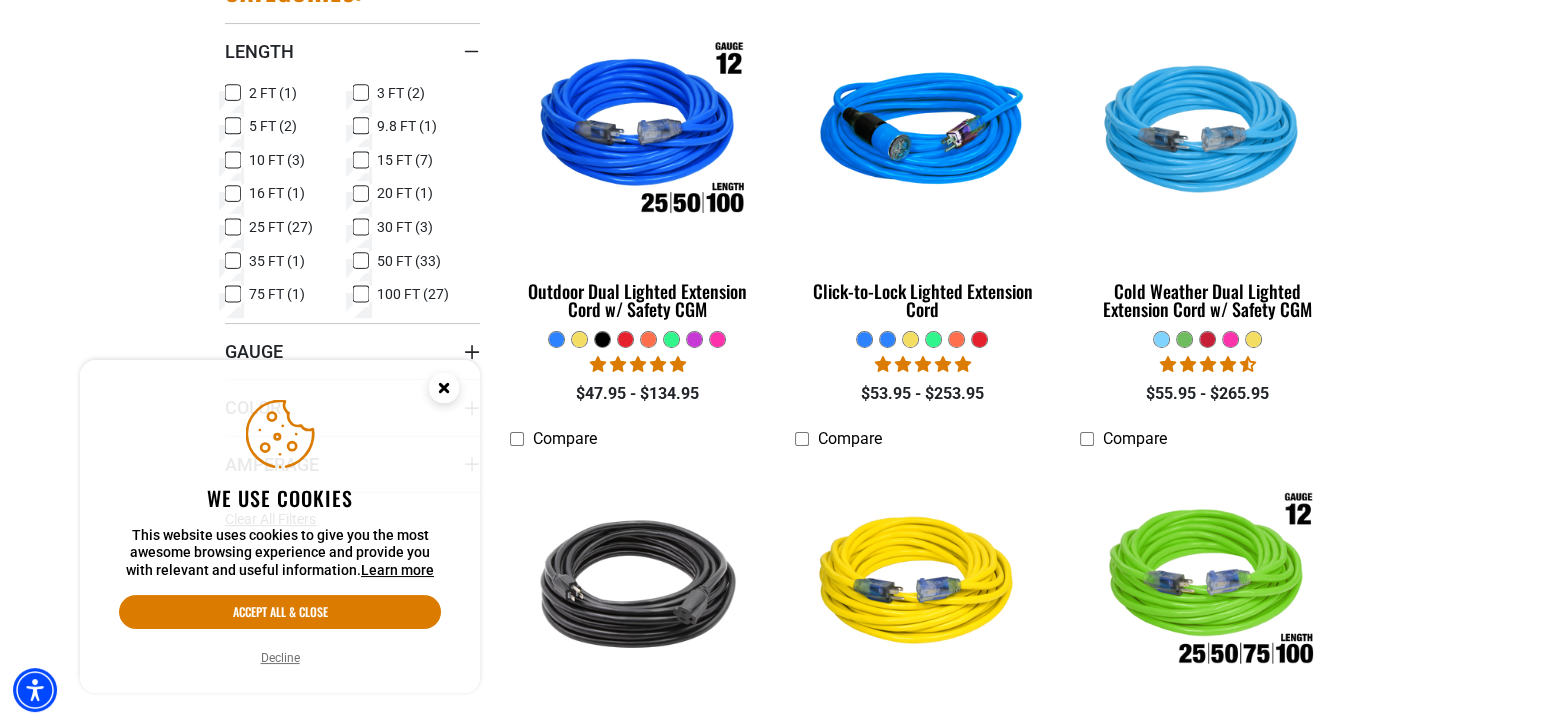 click 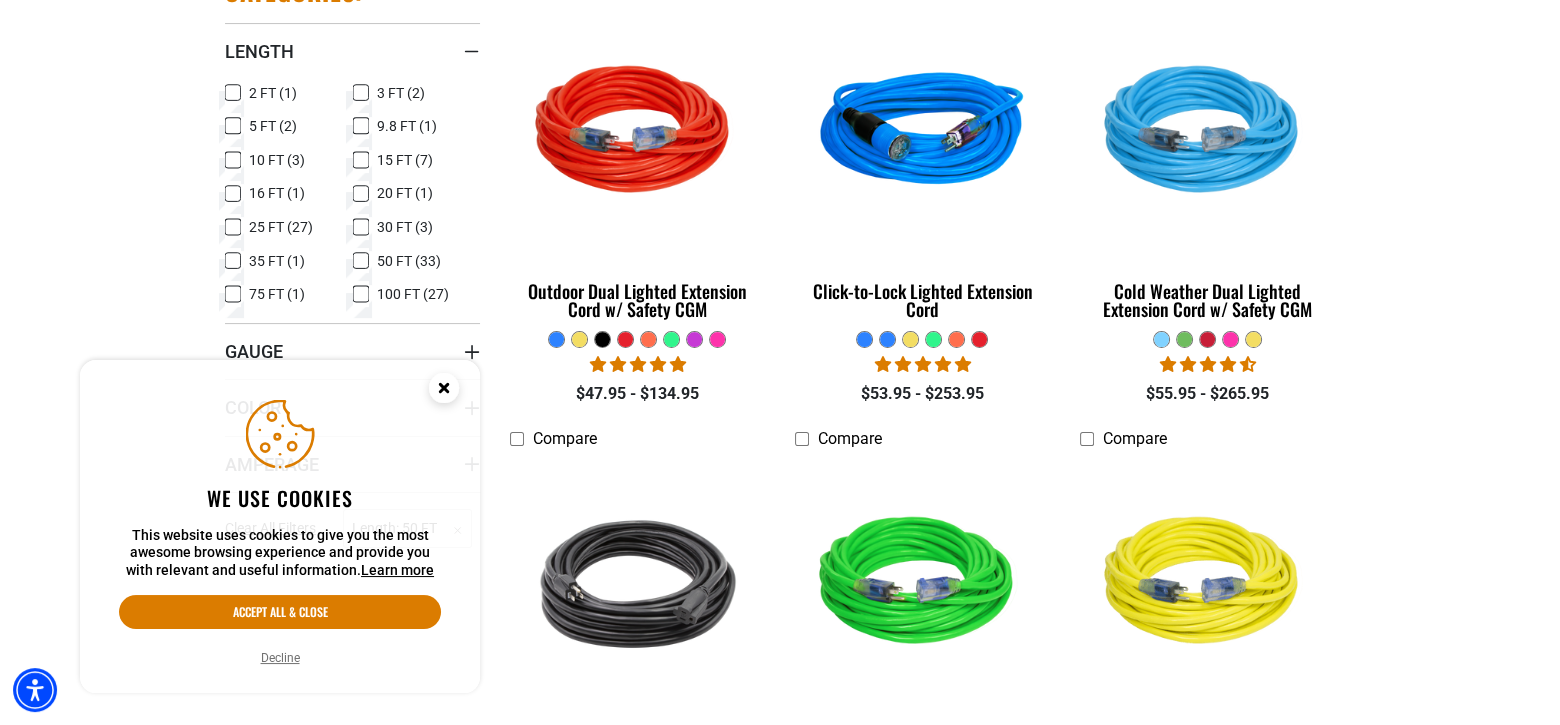 click 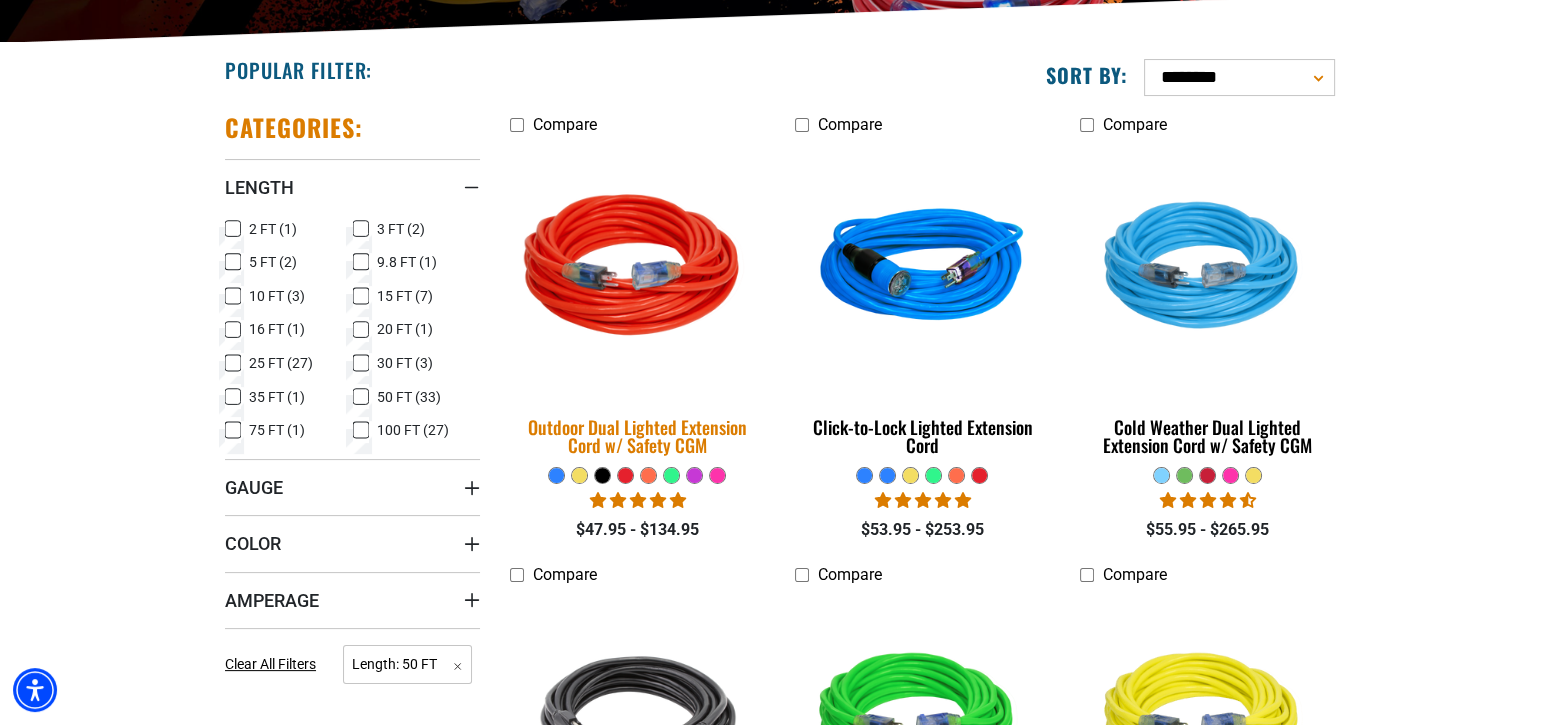 scroll, scrollTop: 500, scrollLeft: 0, axis: vertical 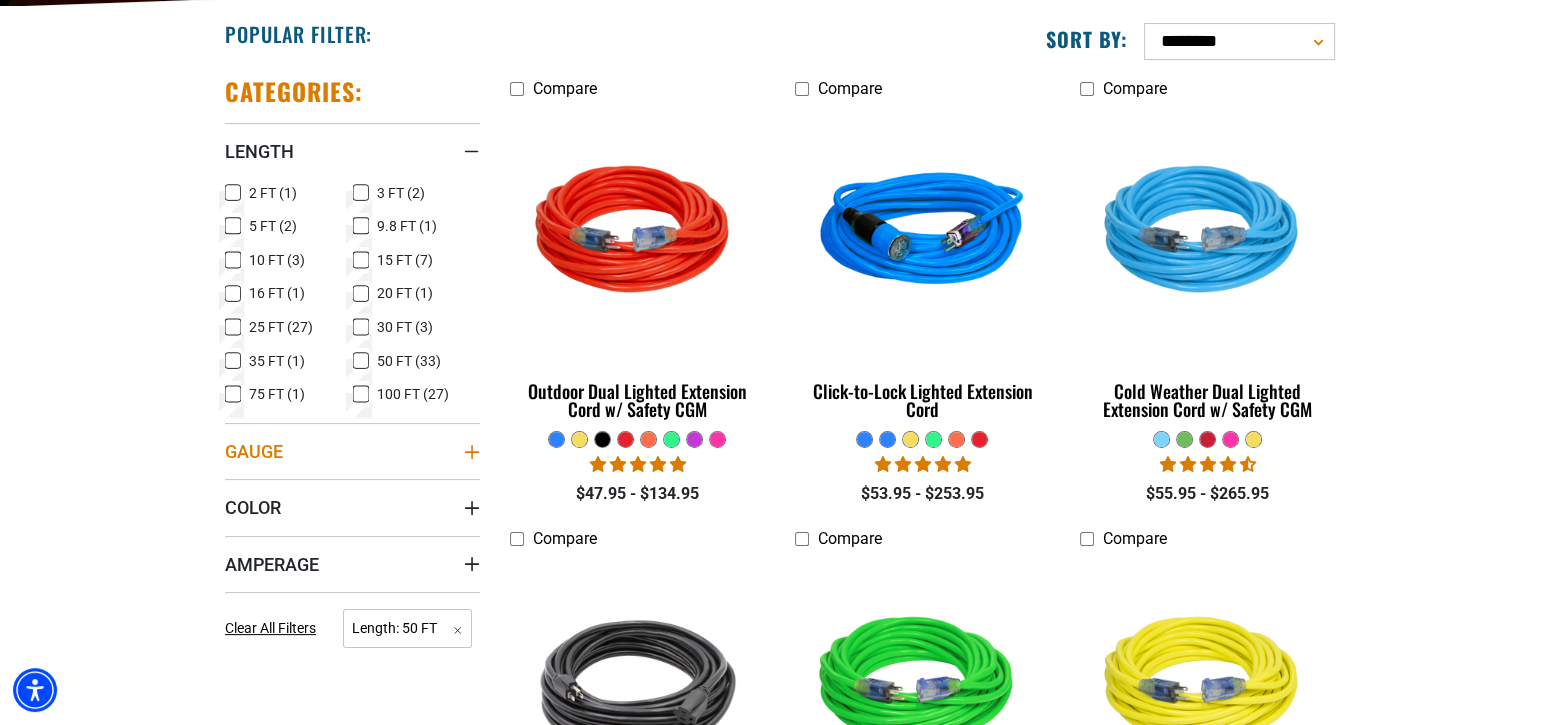 click 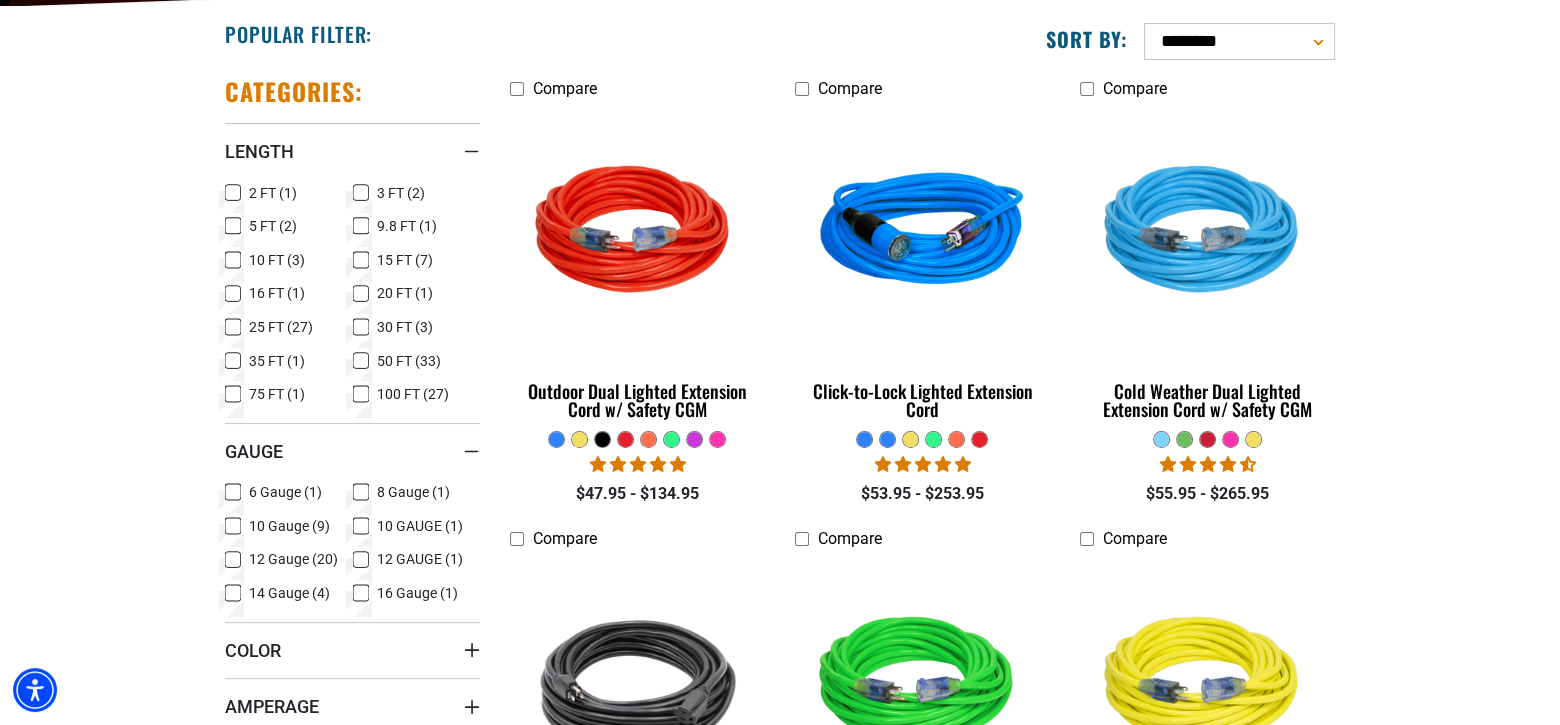click 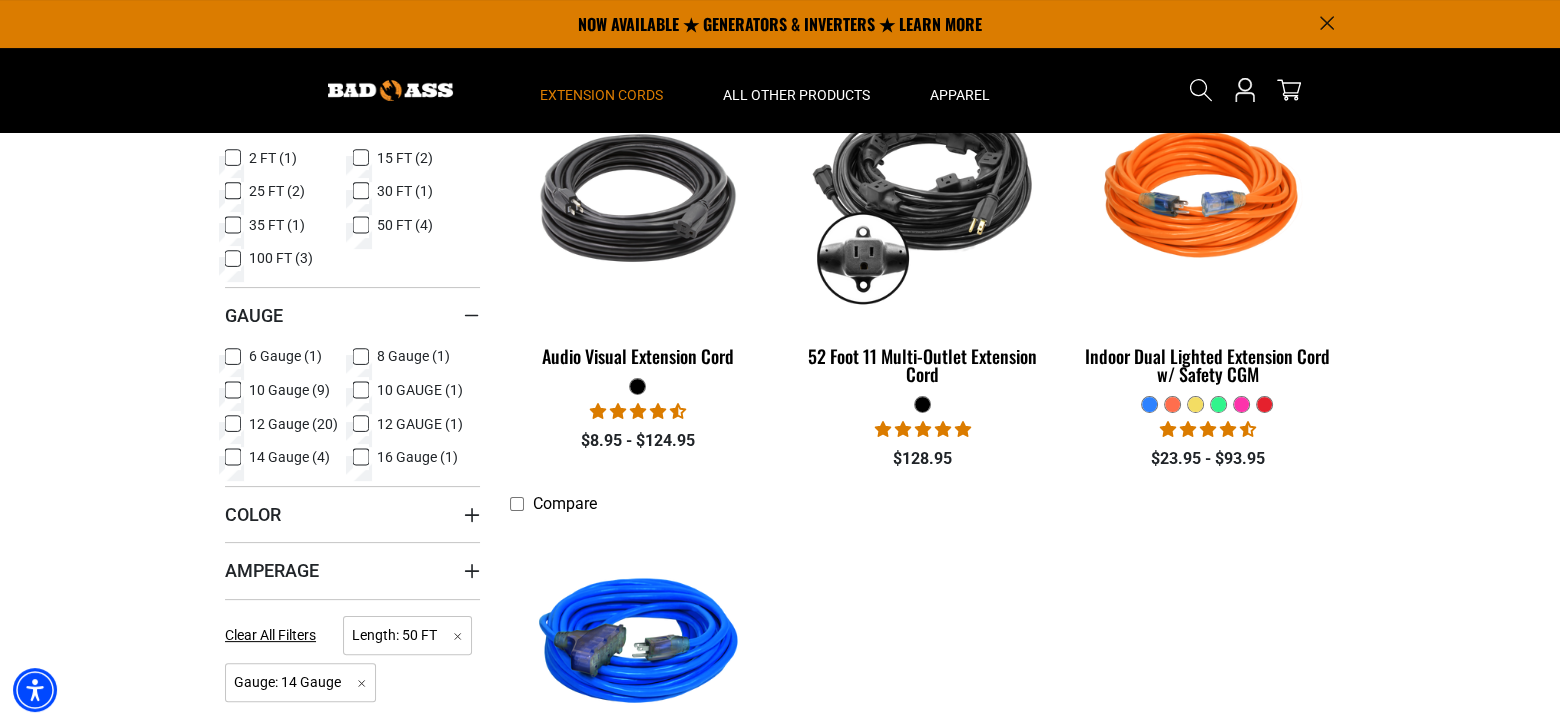 scroll, scrollTop: 500, scrollLeft: 0, axis: vertical 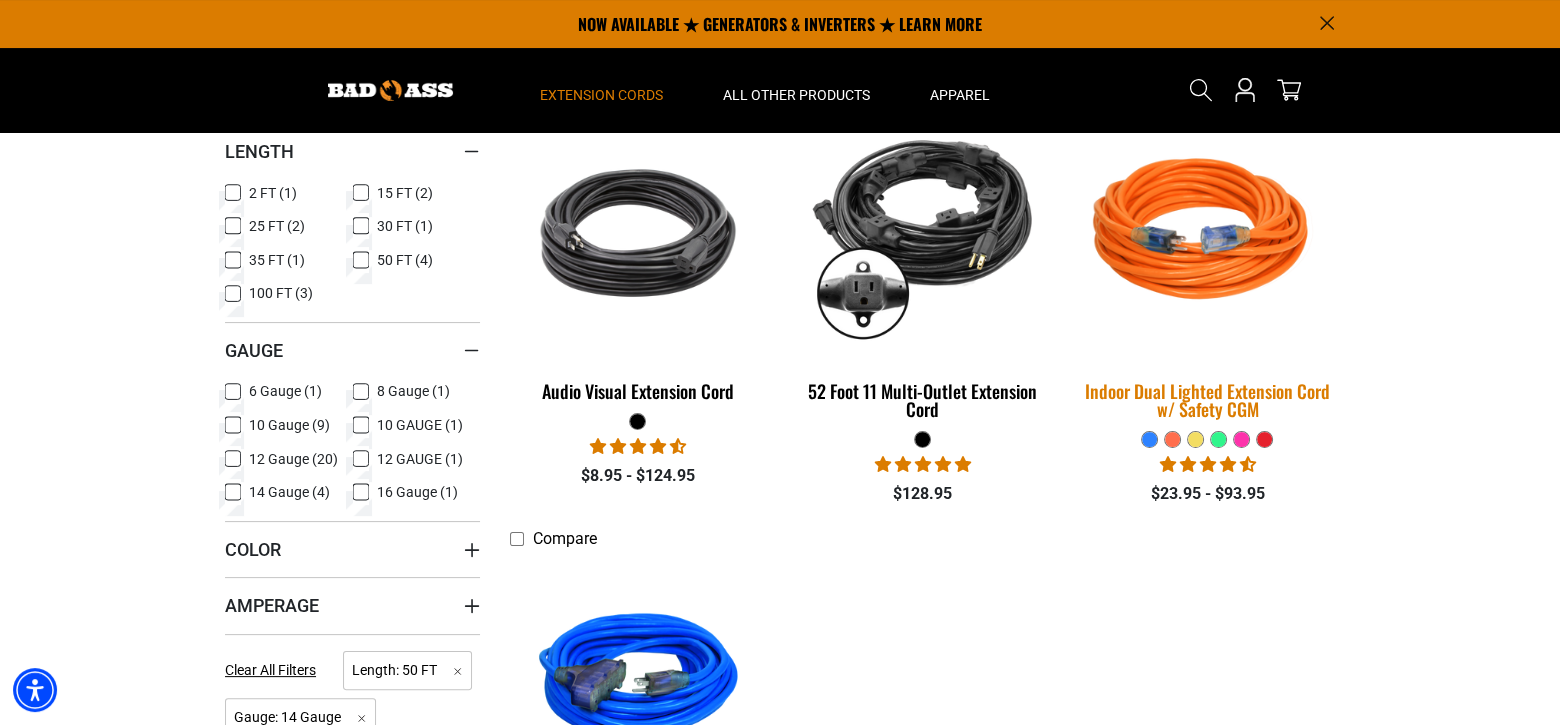 click at bounding box center (1207, 233) 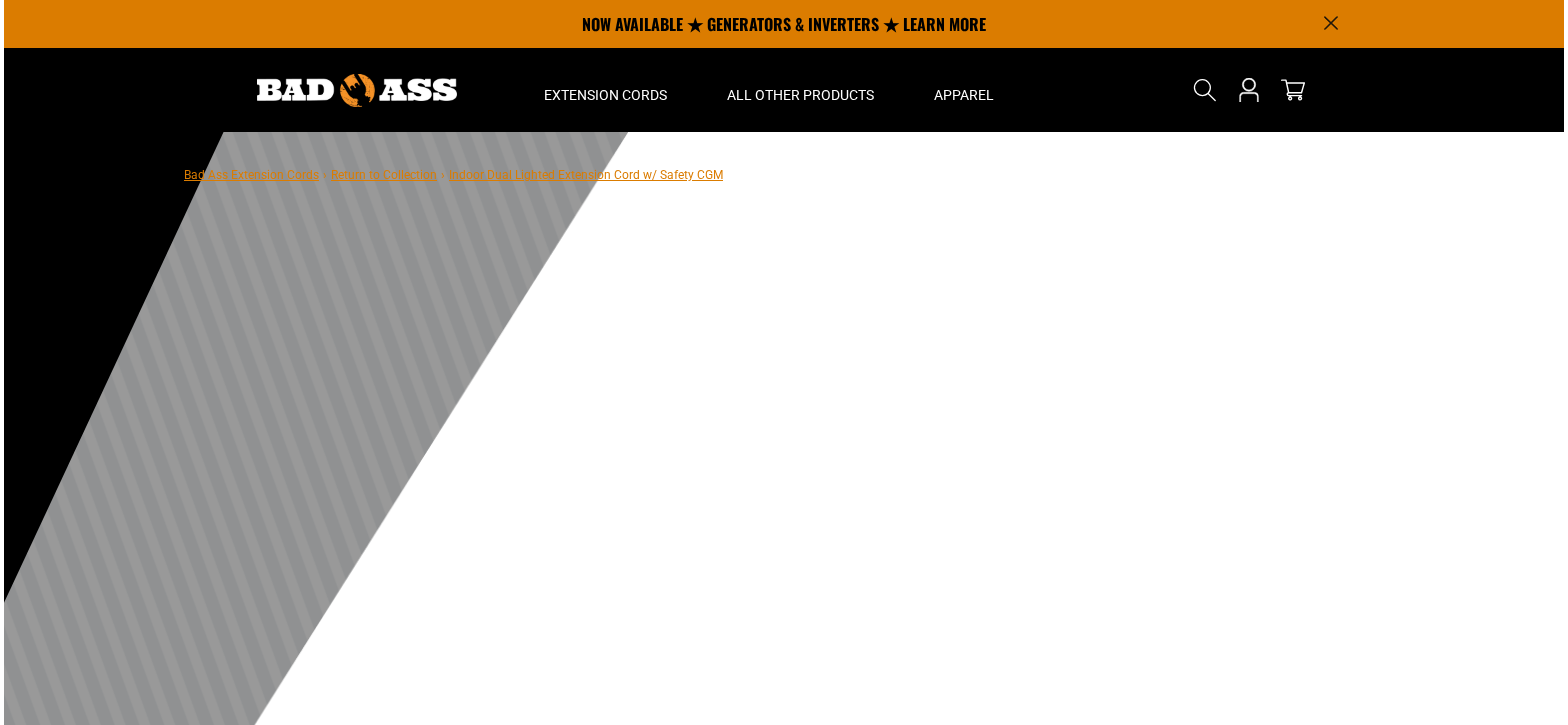 scroll, scrollTop: 0, scrollLeft: 0, axis: both 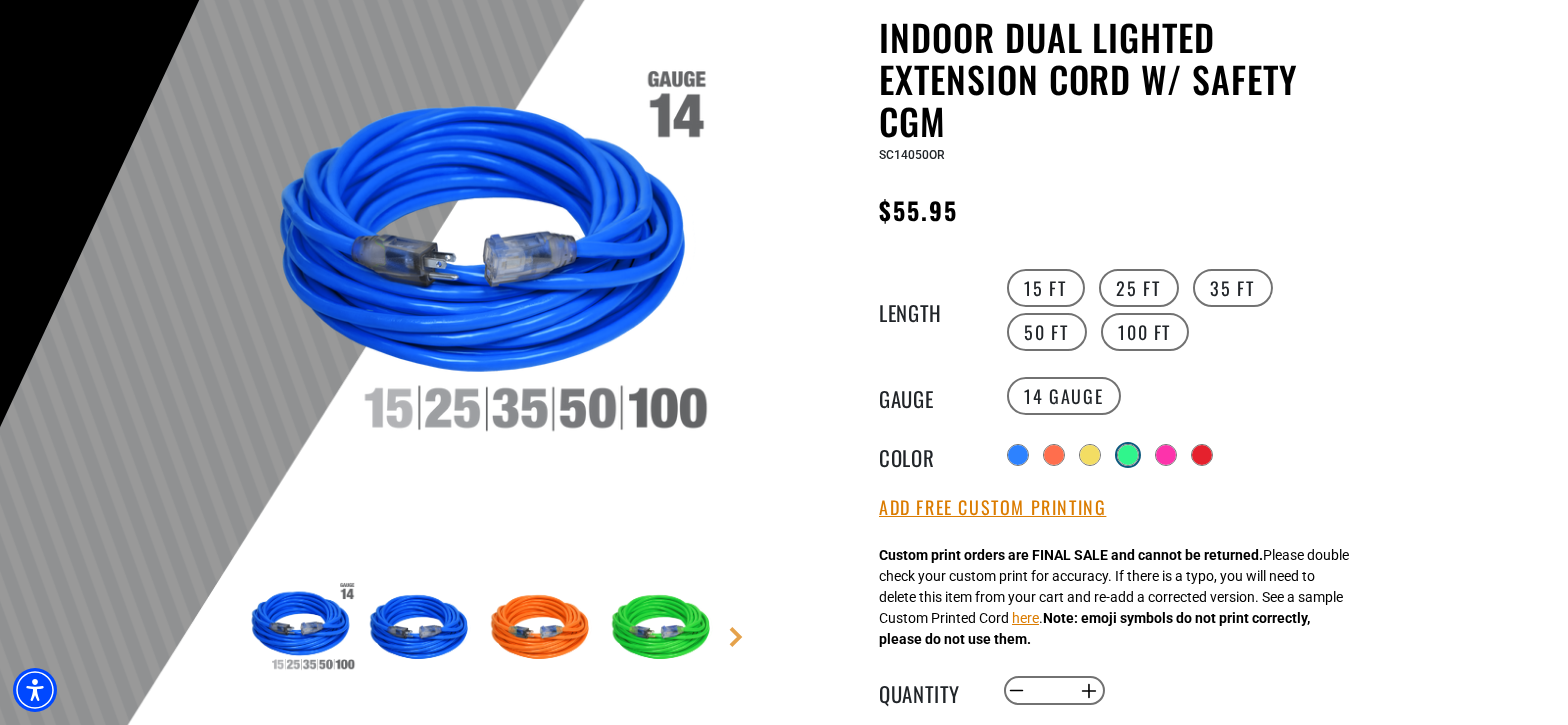 click at bounding box center (1128, 455) 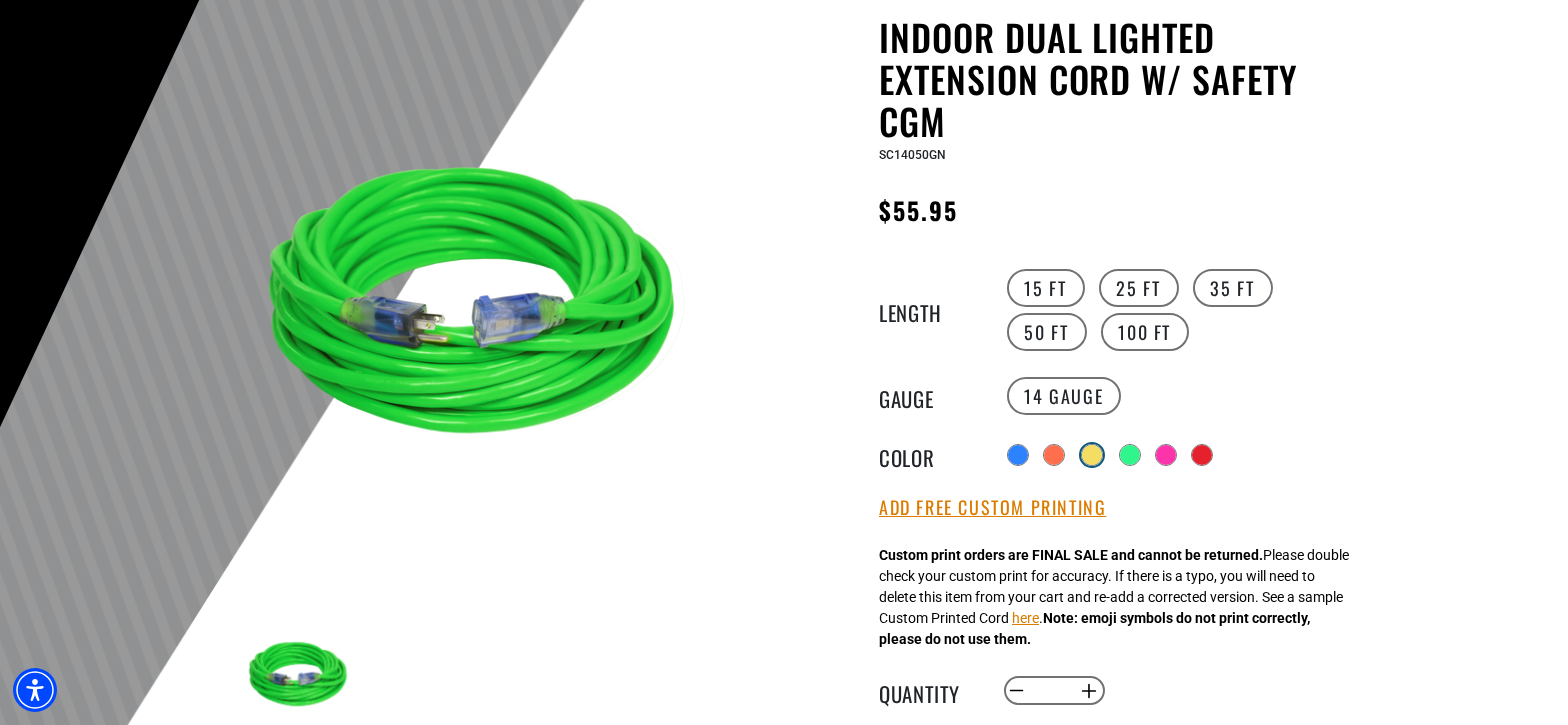 click at bounding box center [1092, 455] 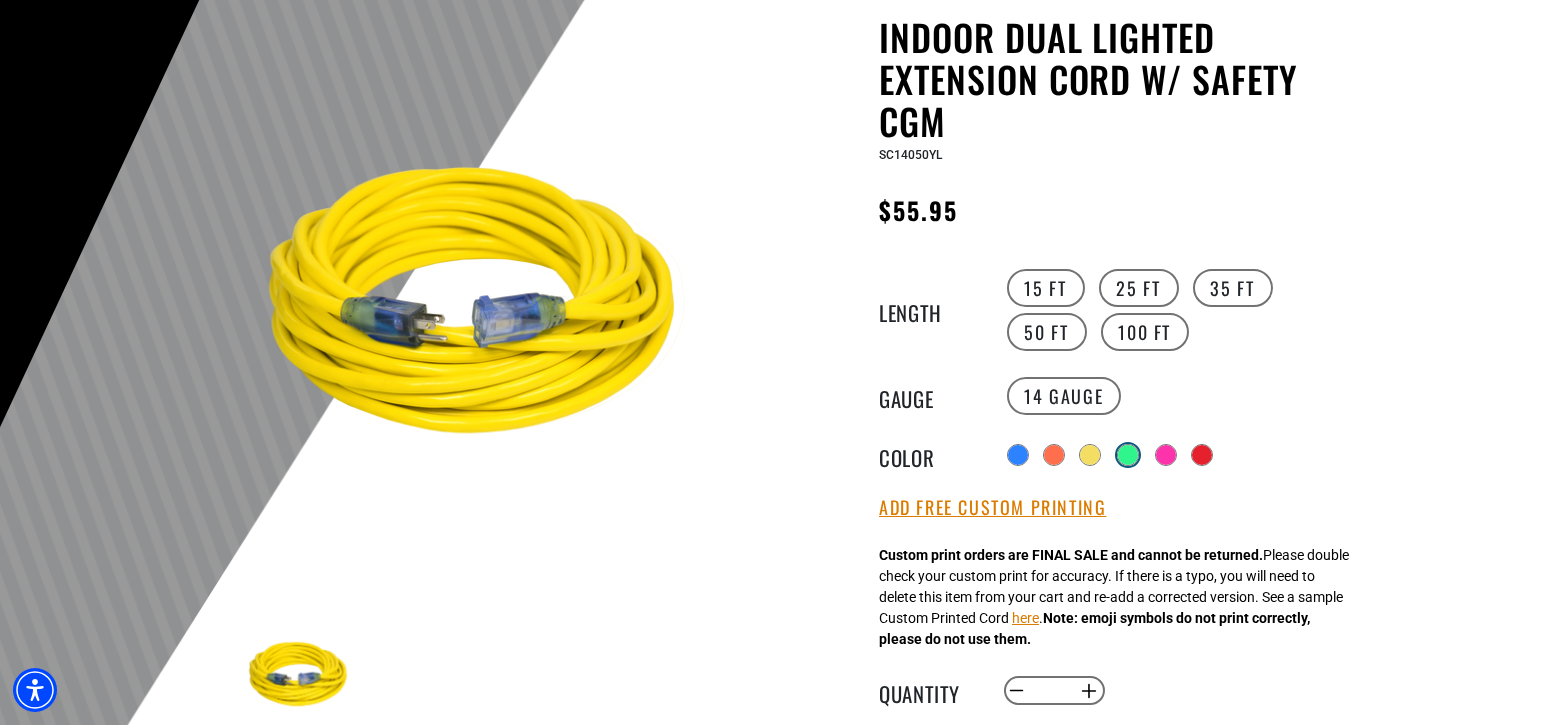 click at bounding box center [1128, 455] 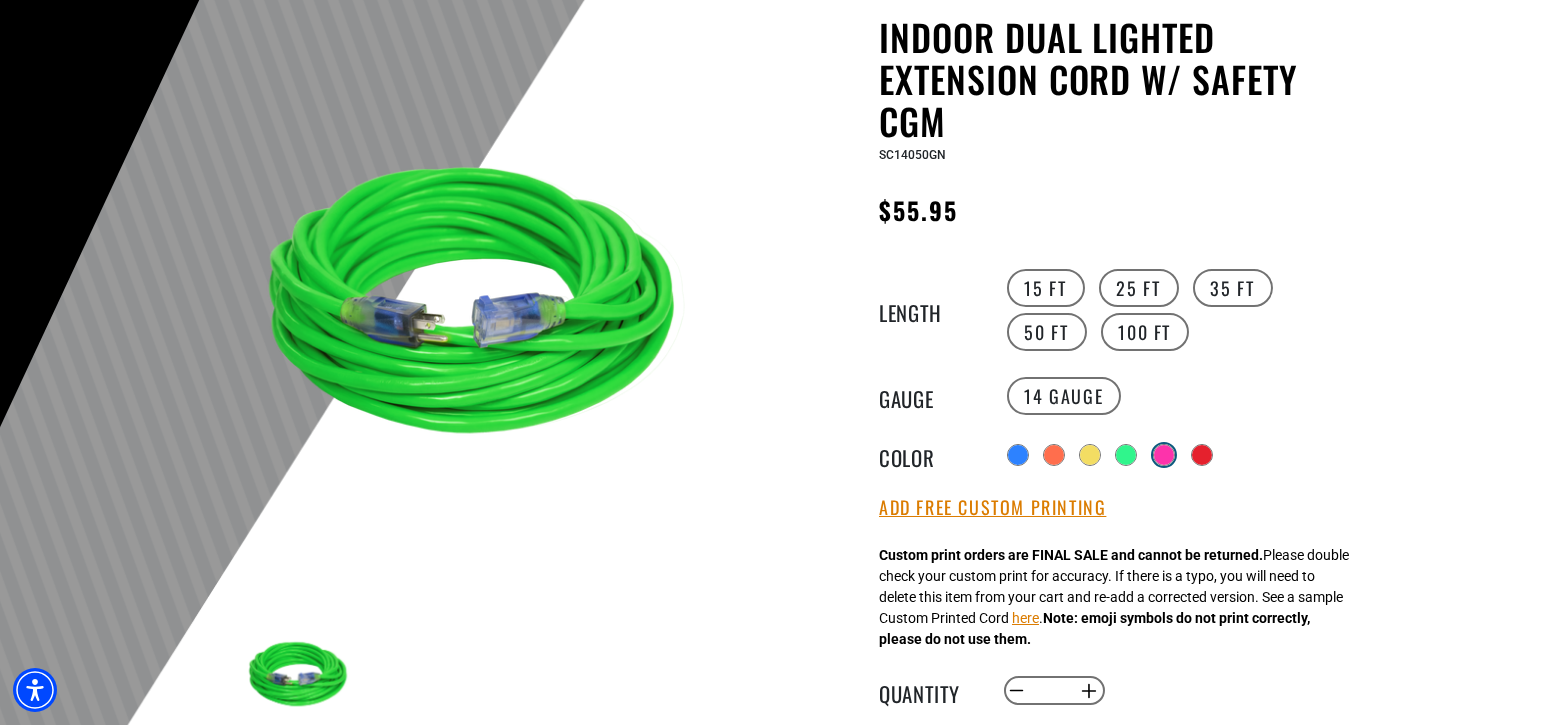 click at bounding box center [1164, 455] 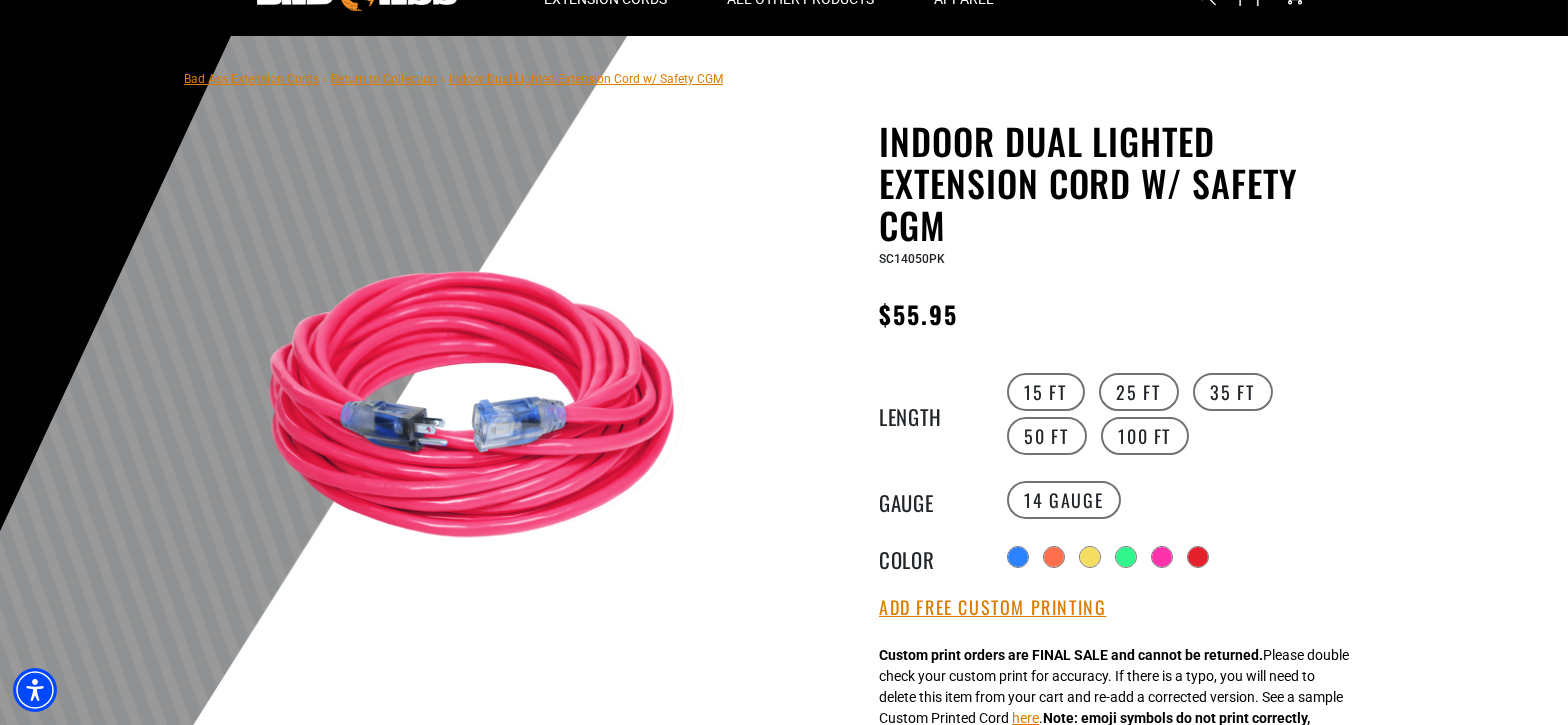 scroll, scrollTop: 100, scrollLeft: 0, axis: vertical 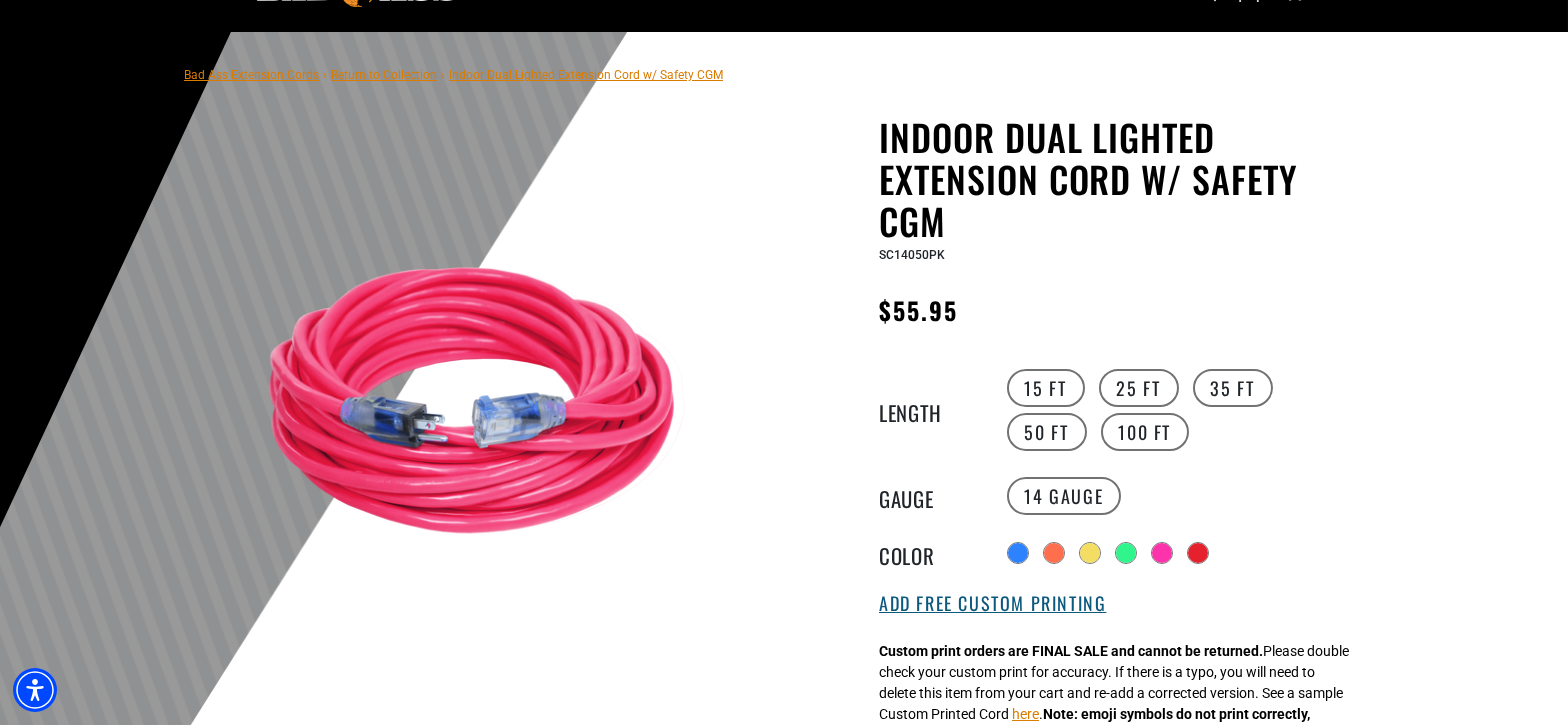 click on "Add Free Custom Printing" at bounding box center (992, 604) 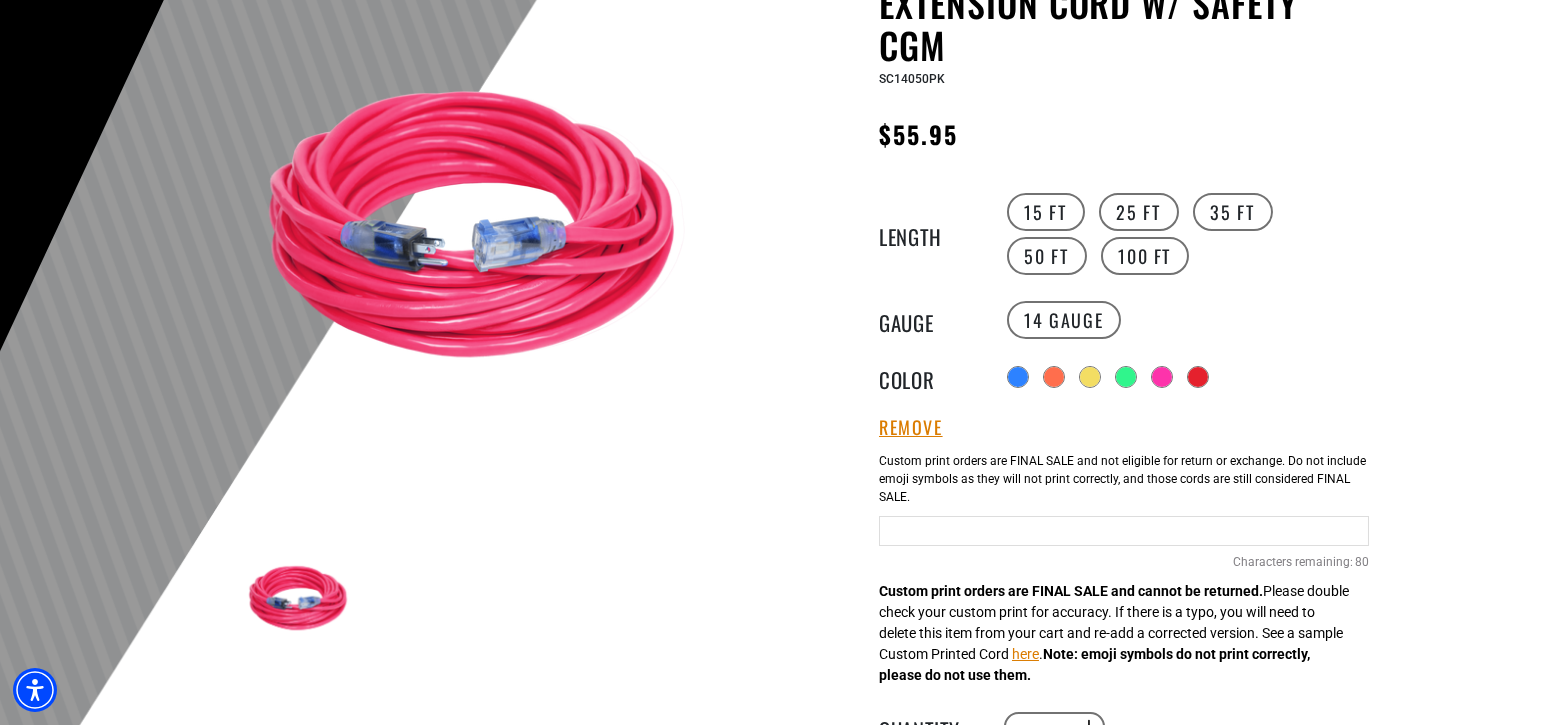 scroll, scrollTop: 300, scrollLeft: 0, axis: vertical 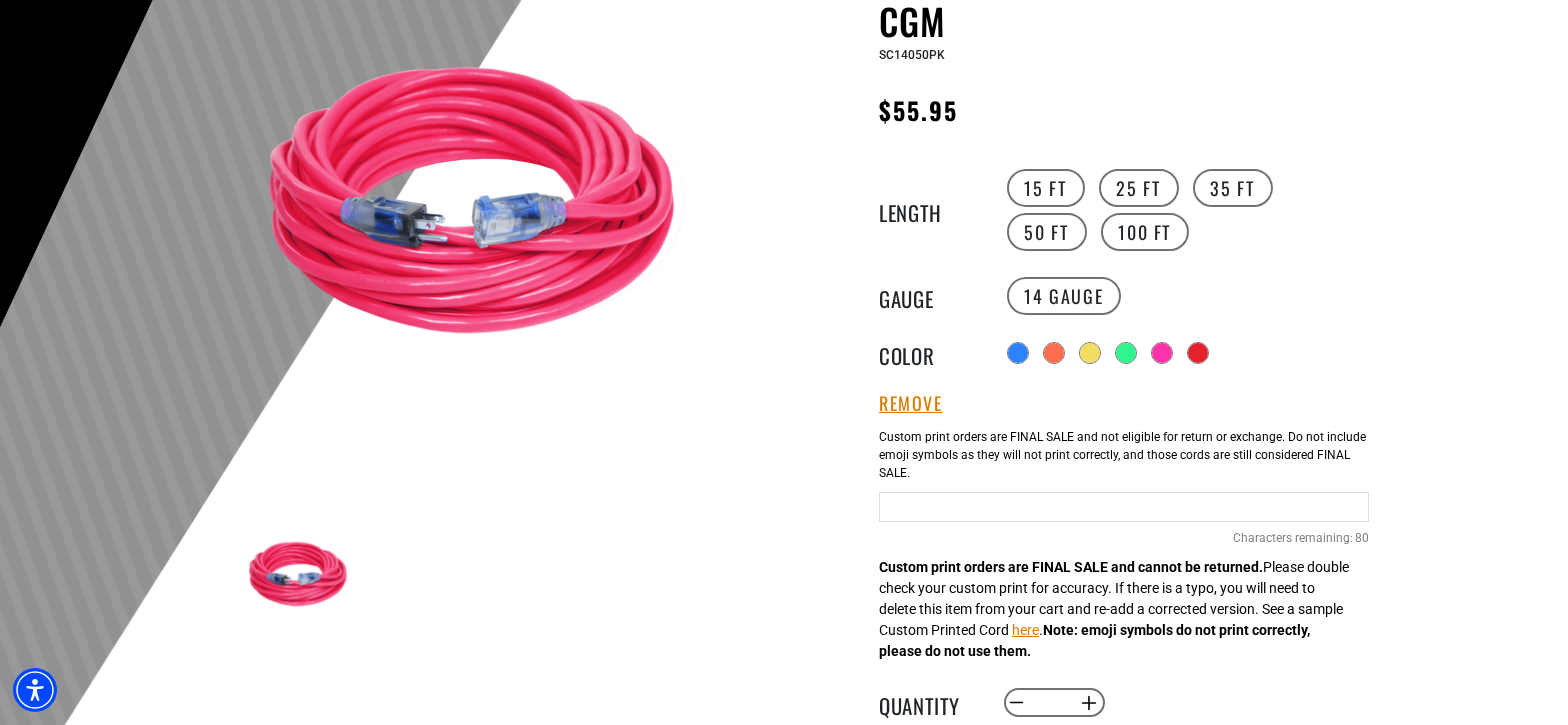 click at bounding box center [1124, 507] 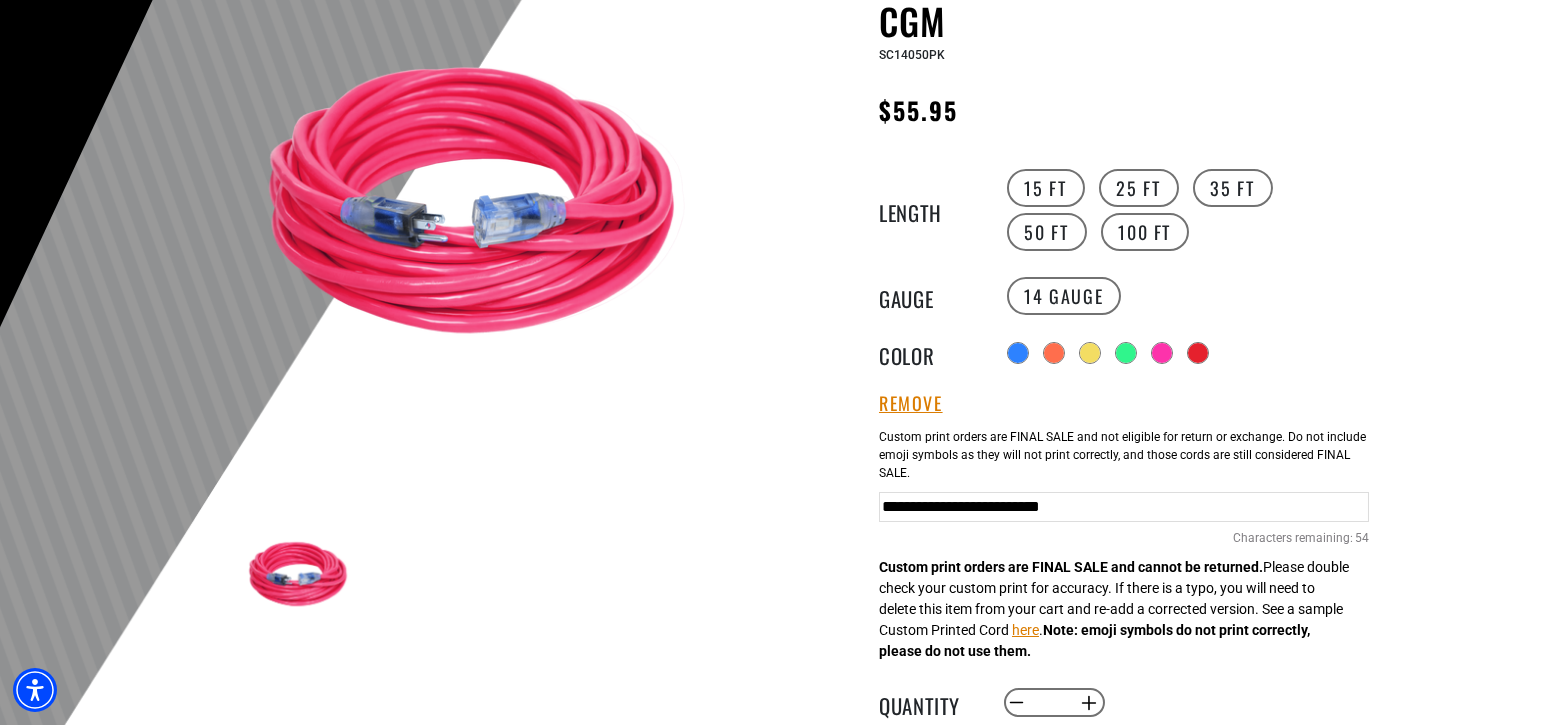 click on "**********" at bounding box center [1124, 507] 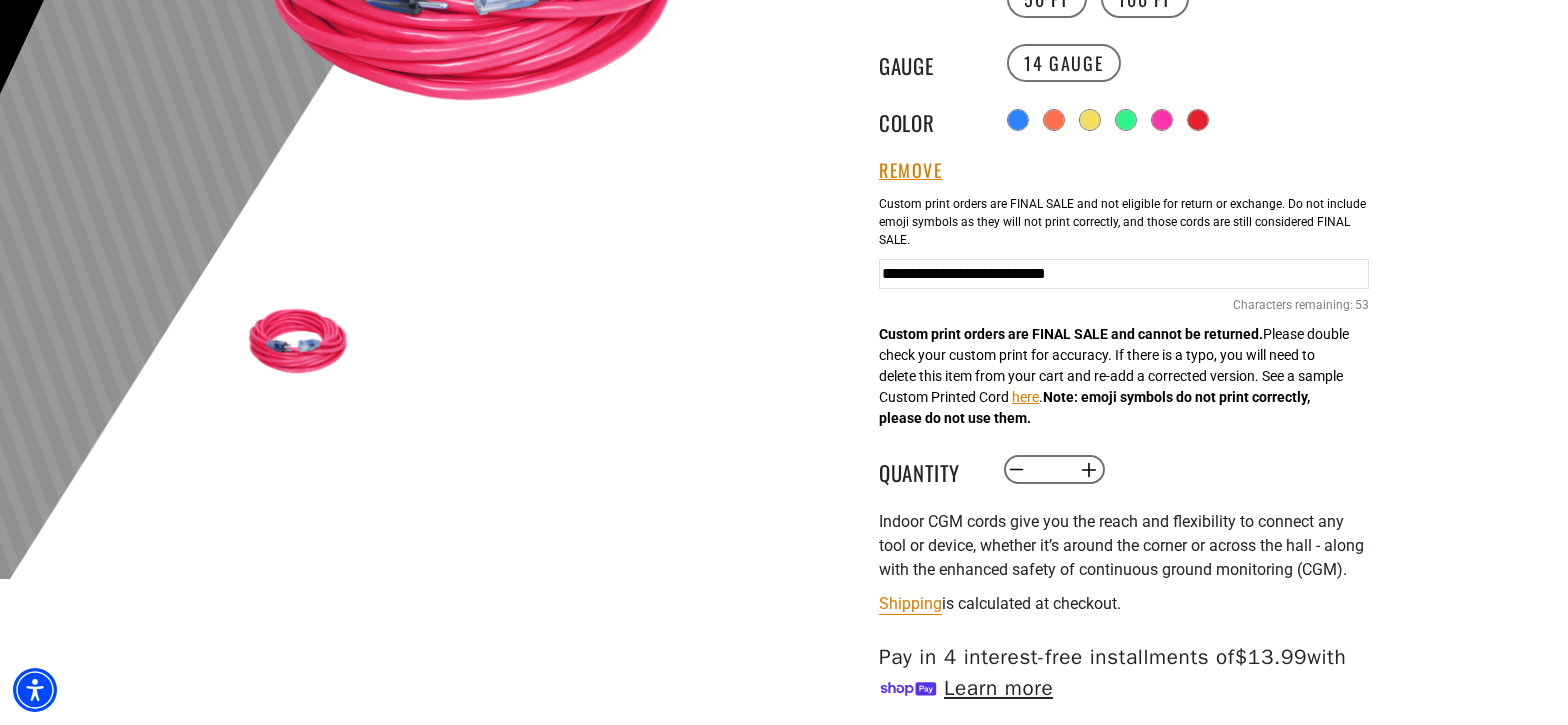 scroll, scrollTop: 600, scrollLeft: 0, axis: vertical 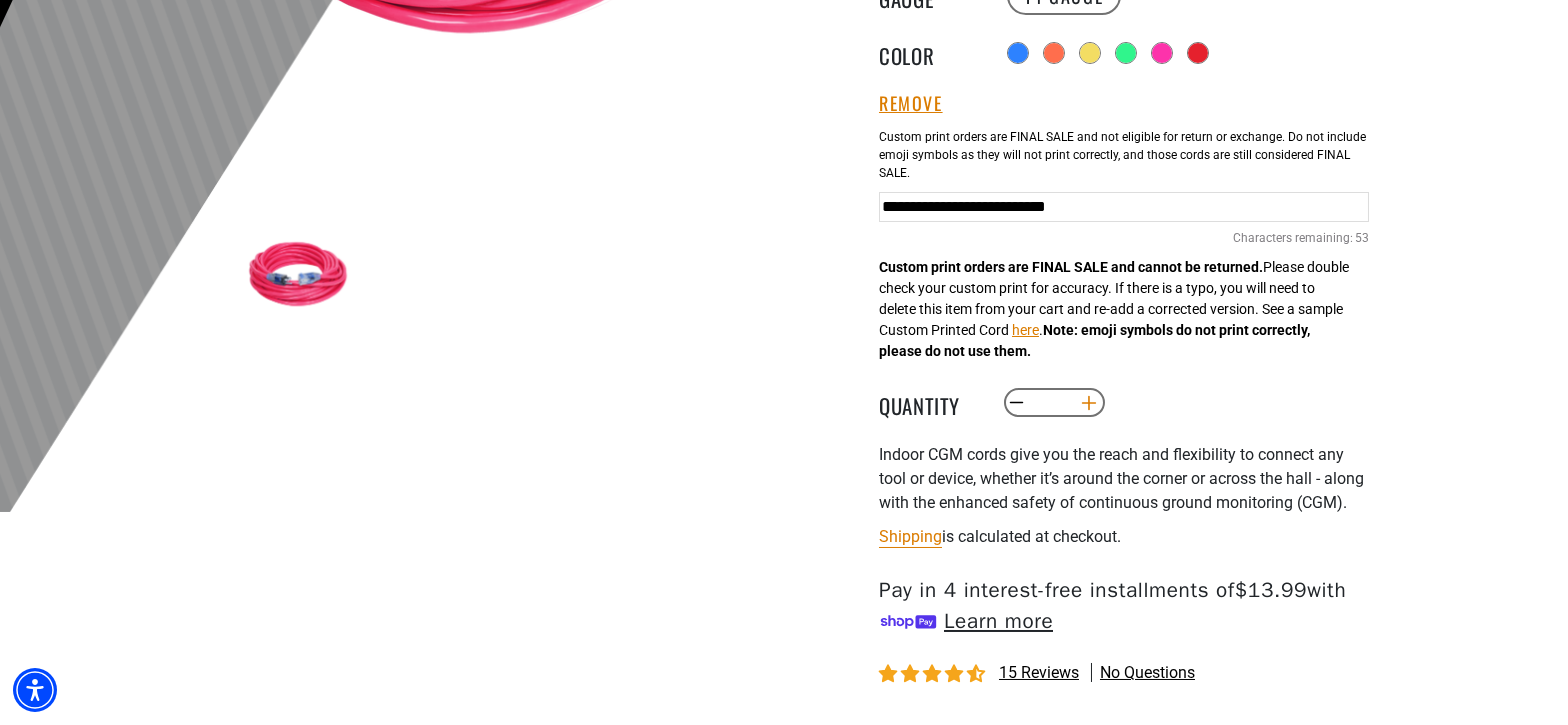 type on "**********" 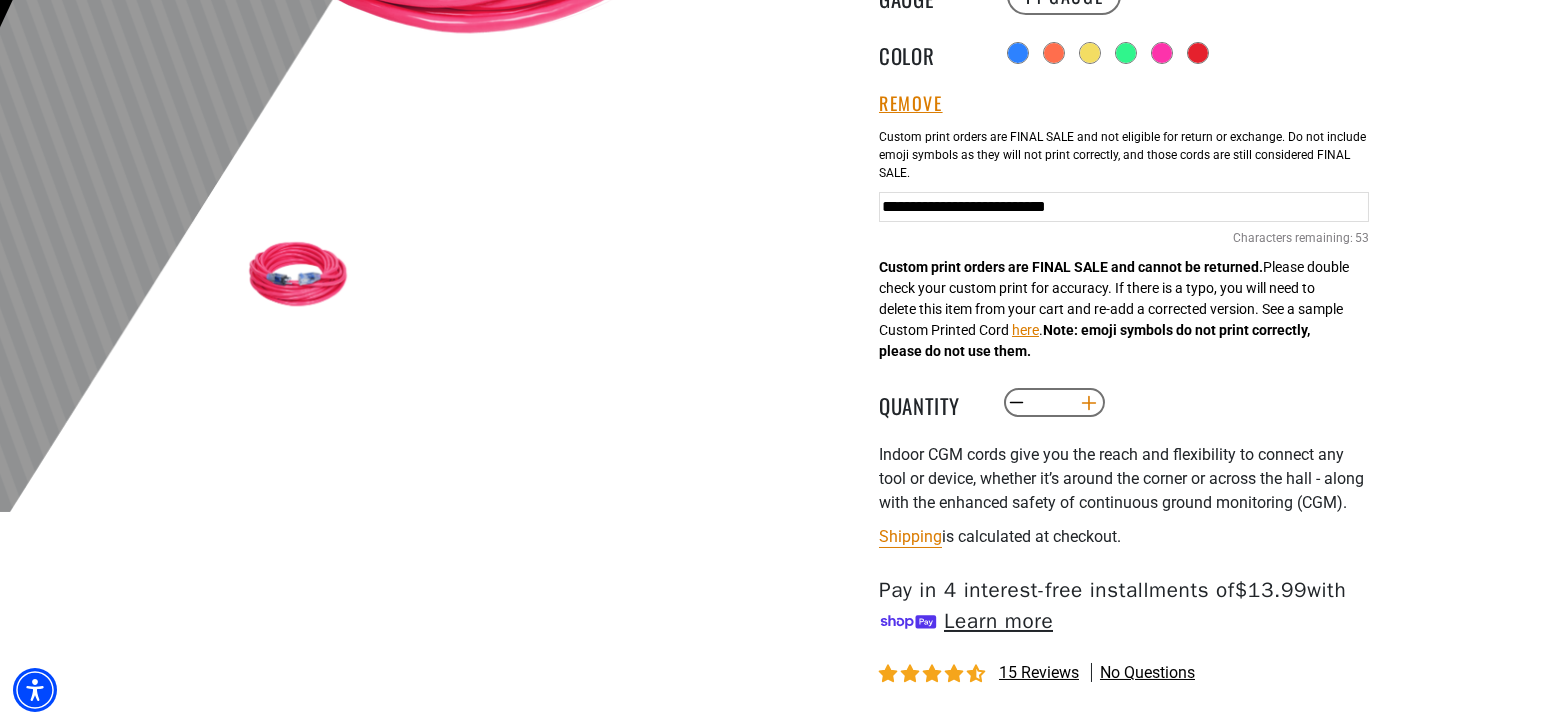 click on "Increase quantity for Indoor Dual Lighted Extension Cord w/ Safety CGM" at bounding box center (1089, 403) 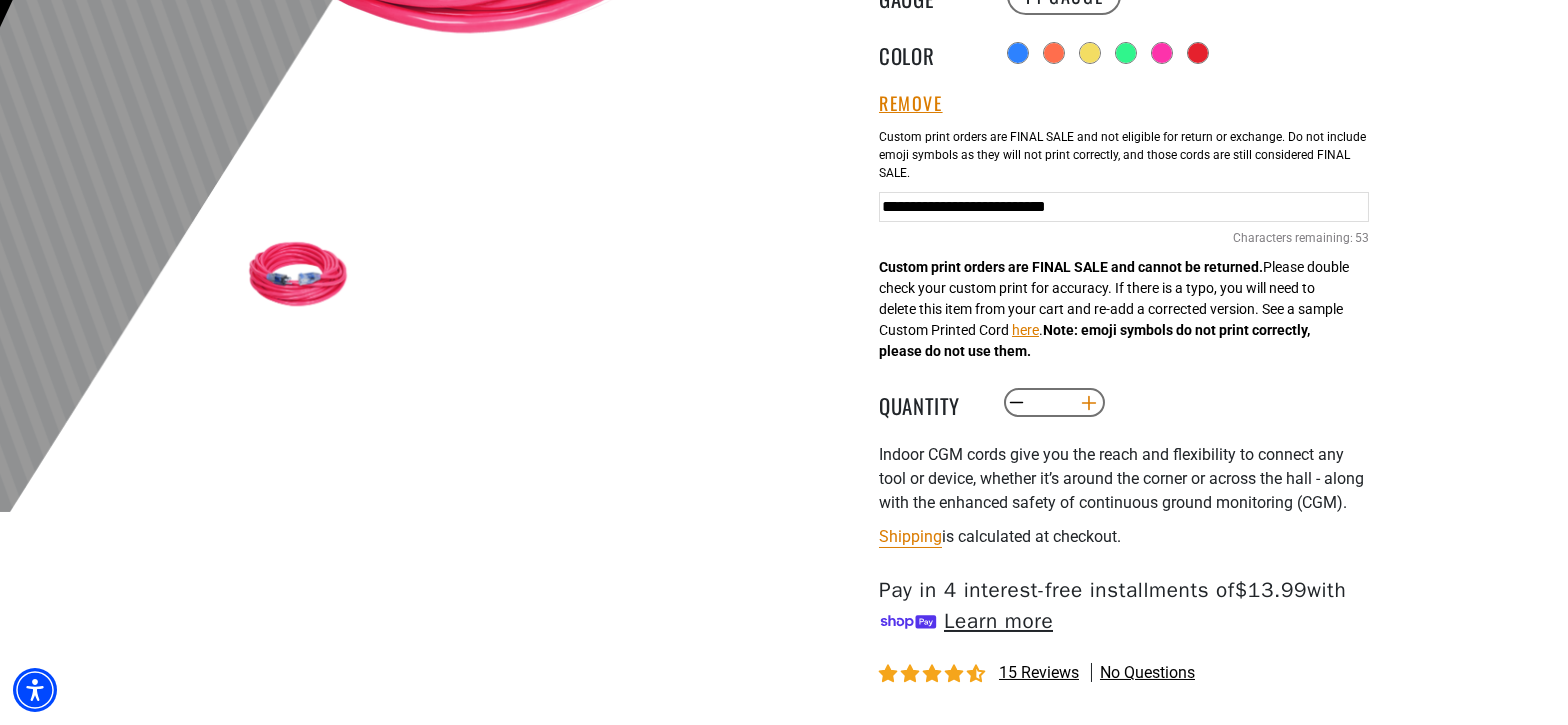 click on "Increase quantity for Indoor Dual Lighted Extension Cord w/ Safety CGM" at bounding box center [1089, 403] 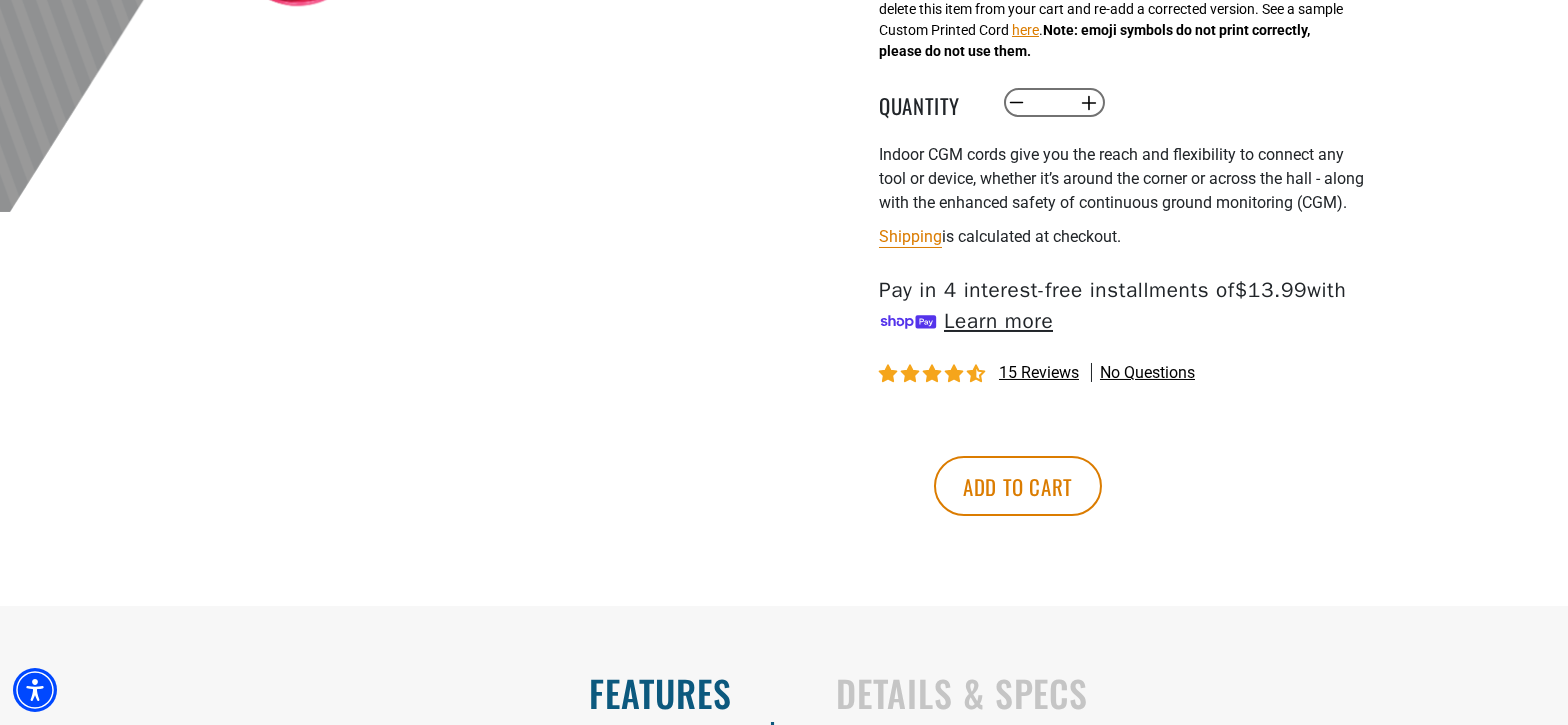 scroll, scrollTop: 1000, scrollLeft: 0, axis: vertical 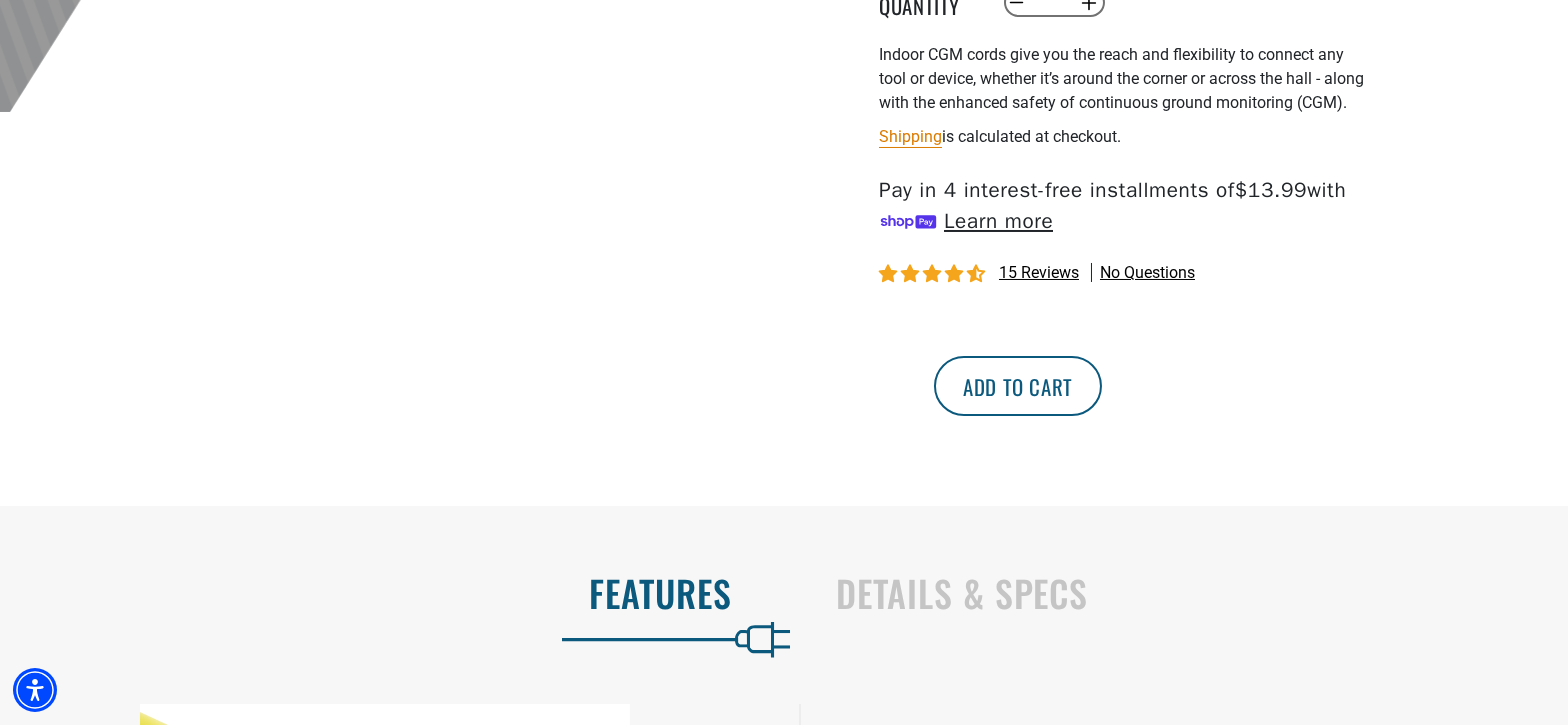 click on "Add to cart" at bounding box center (1018, 386) 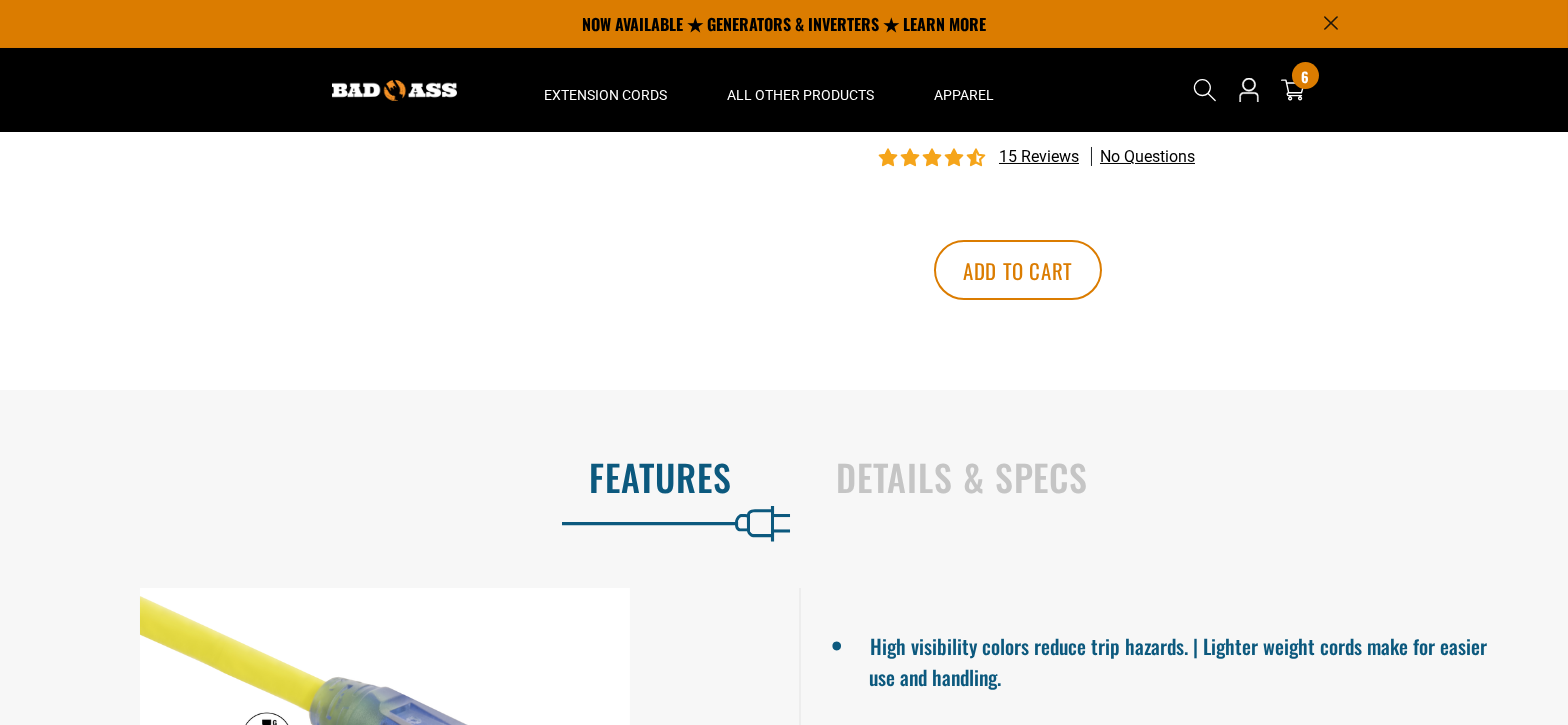 scroll, scrollTop: 642, scrollLeft: 0, axis: vertical 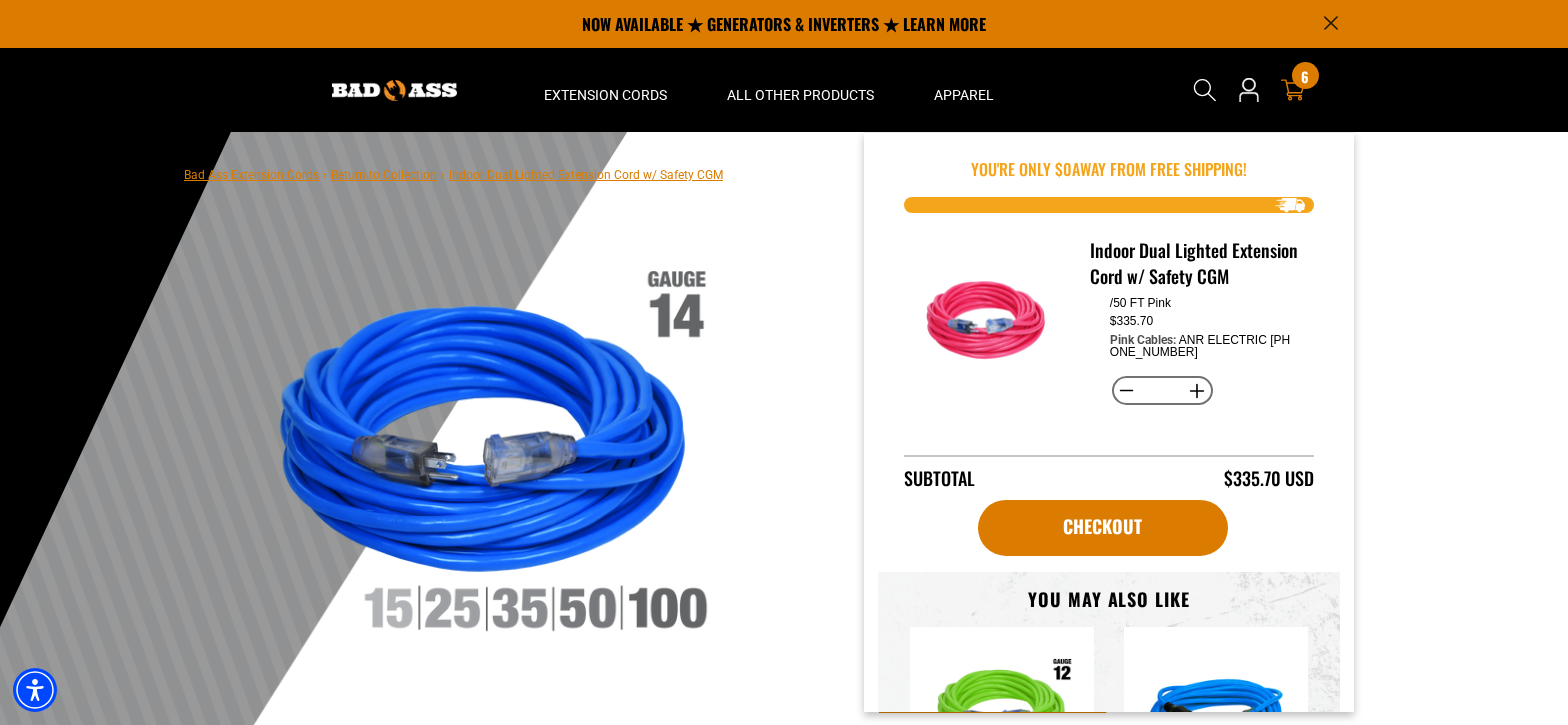 click 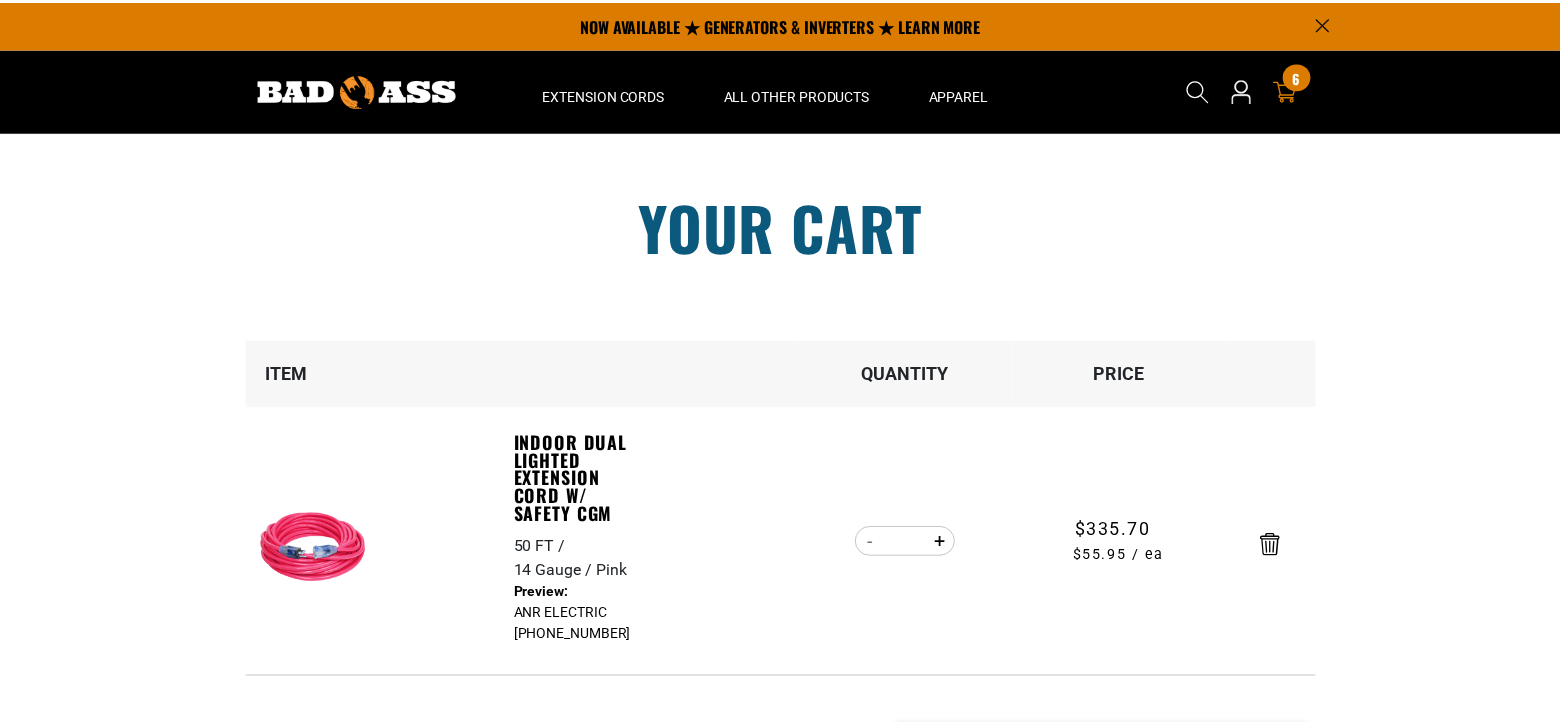 scroll, scrollTop: 0, scrollLeft: 0, axis: both 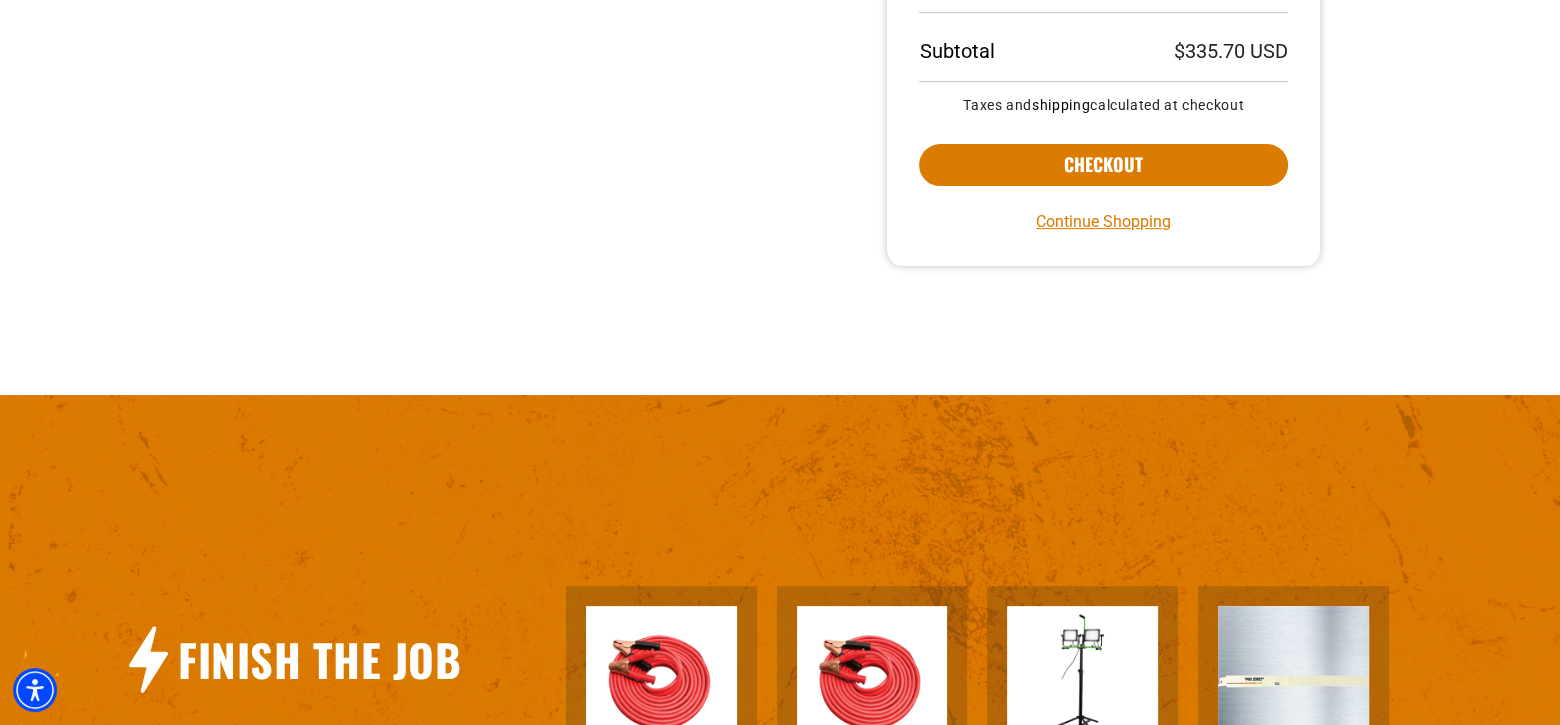 drag, startPoint x: 1327, startPoint y: 237, endPoint x: 1348, endPoint y: 157, distance: 82.710335 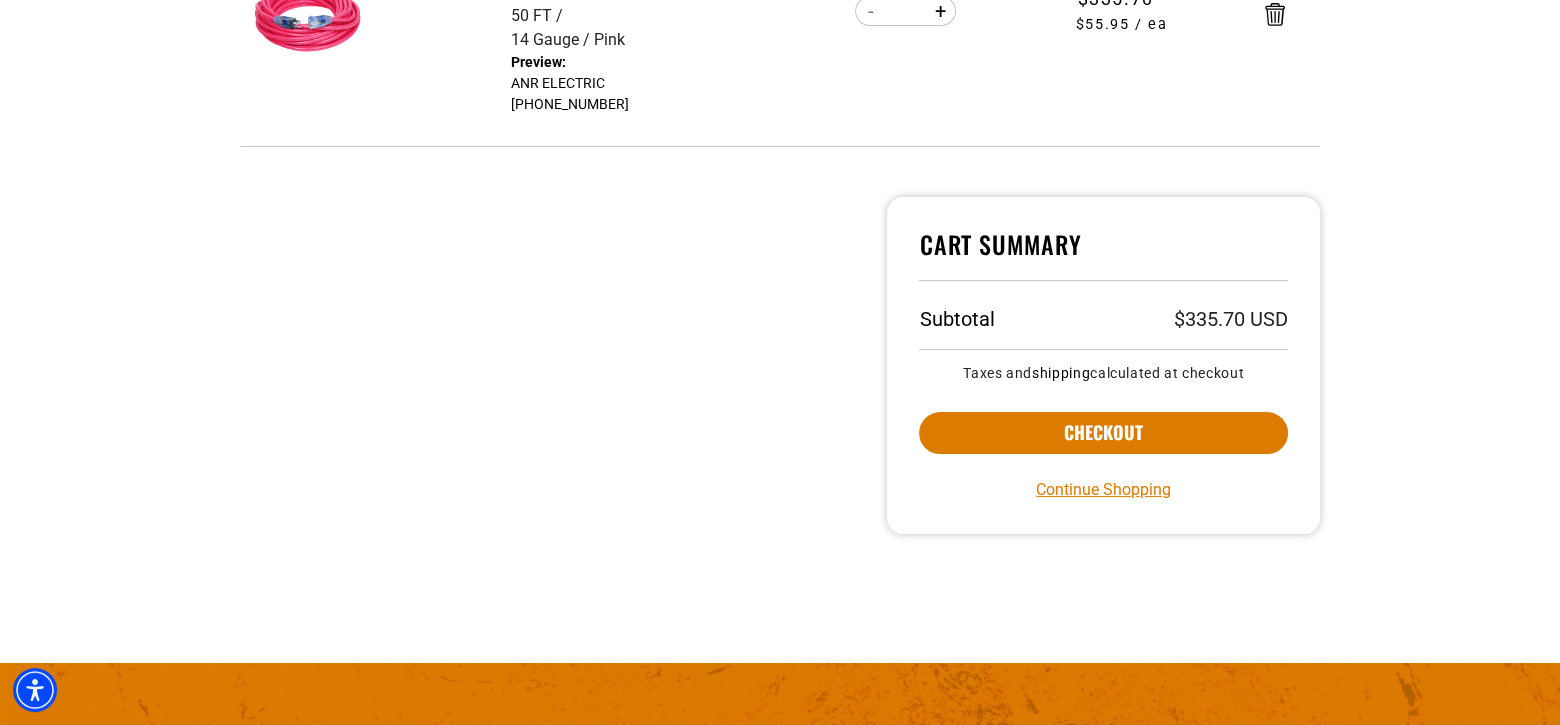 scroll, scrollTop: 800, scrollLeft: 0, axis: vertical 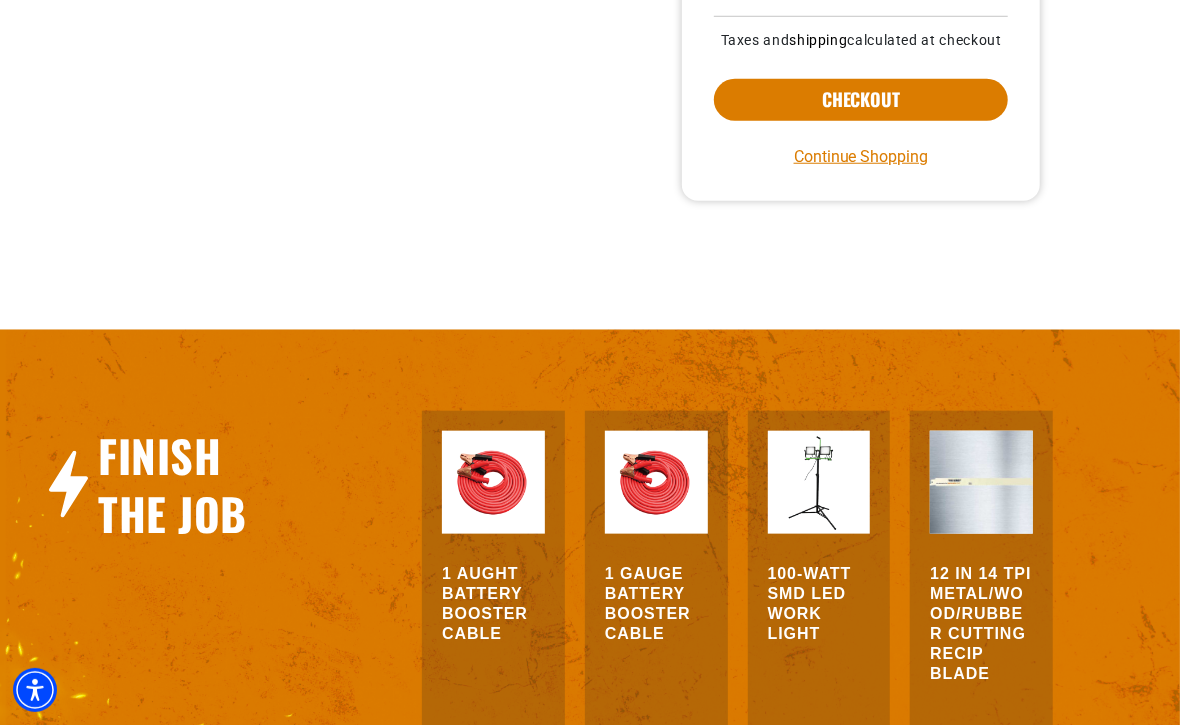click on "Your cart
Your cart is empty
Continue Shopping
Item
Quantity
Price
50 FT 14 Gauge Pink *" at bounding box center (590, -170) 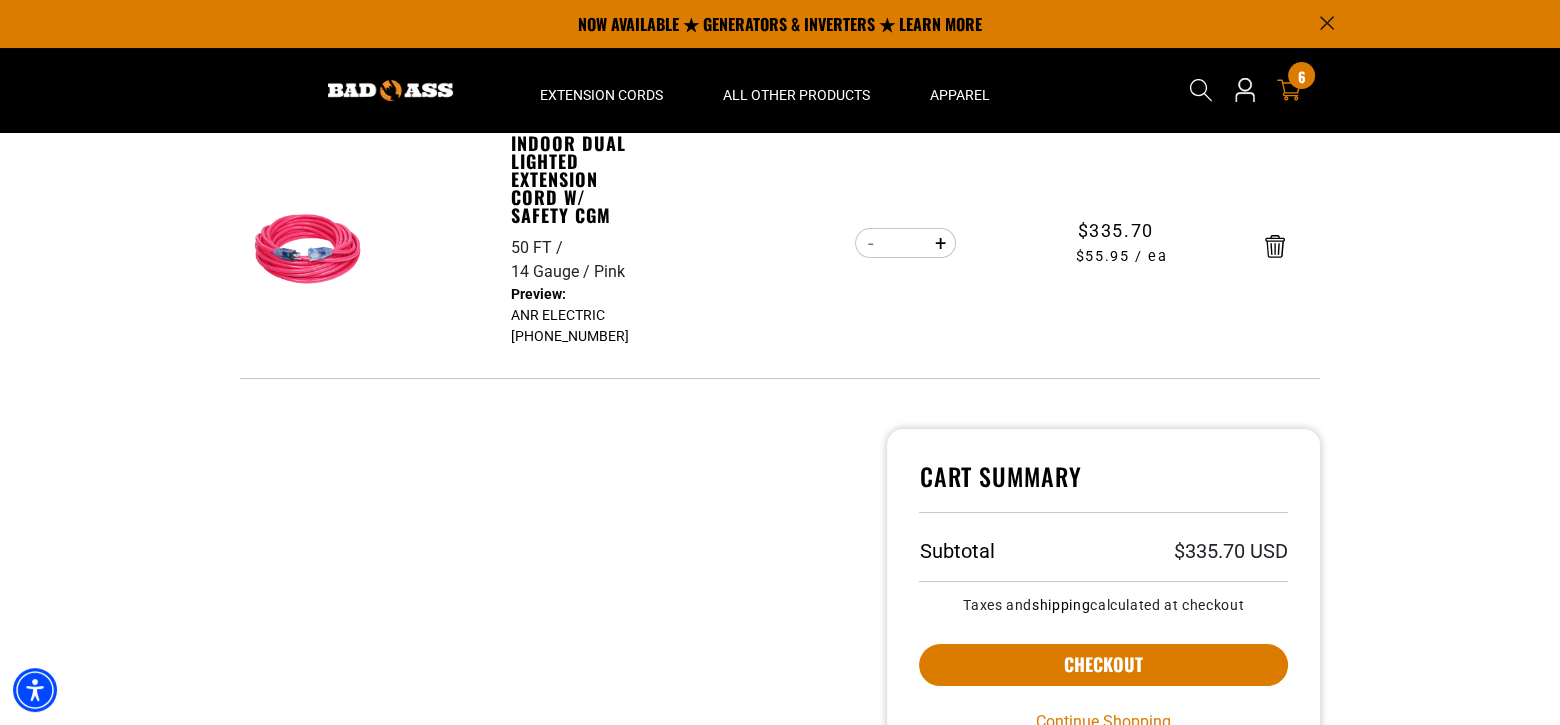 scroll, scrollTop: 0, scrollLeft: 0, axis: both 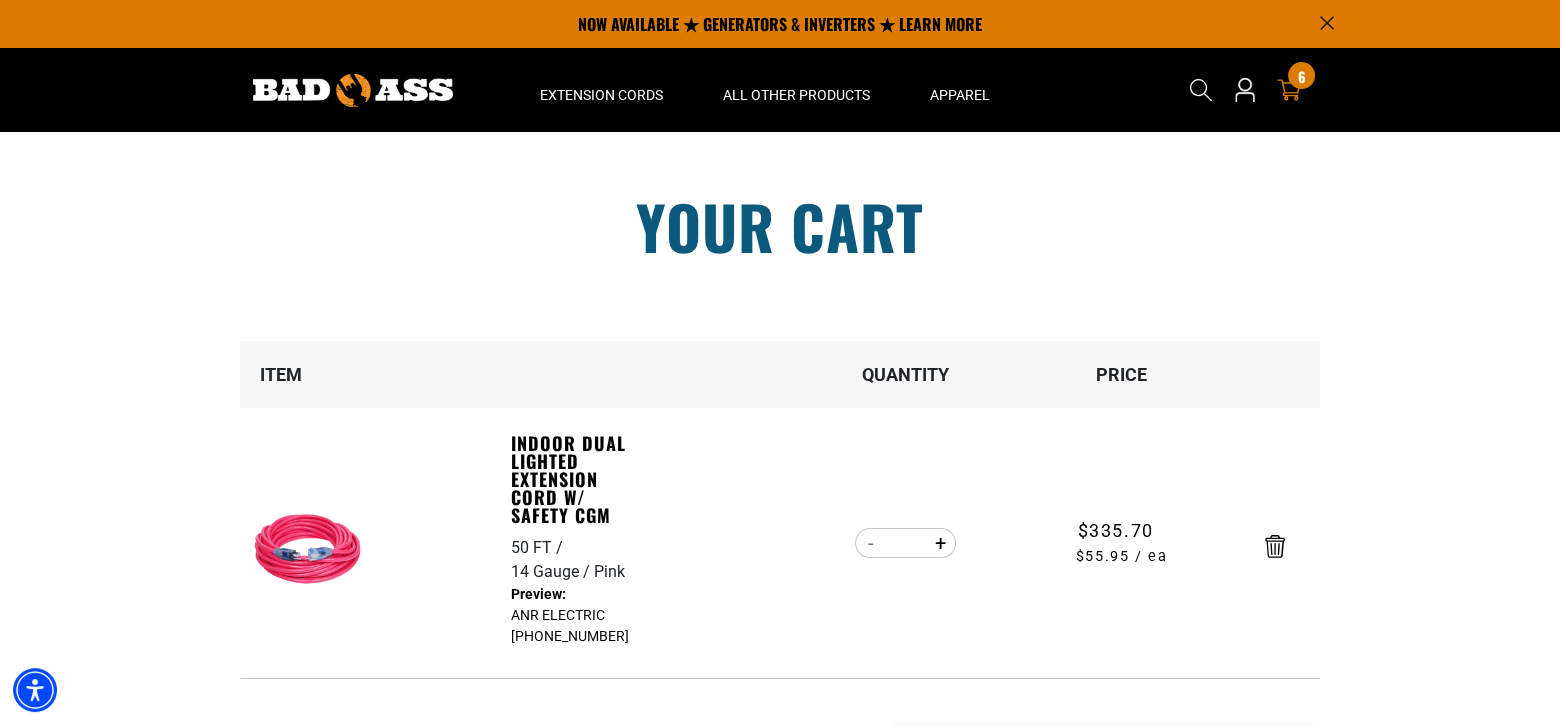 drag, startPoint x: 509, startPoint y: 282, endPoint x: 172, endPoint y: 328, distance: 340.12497 